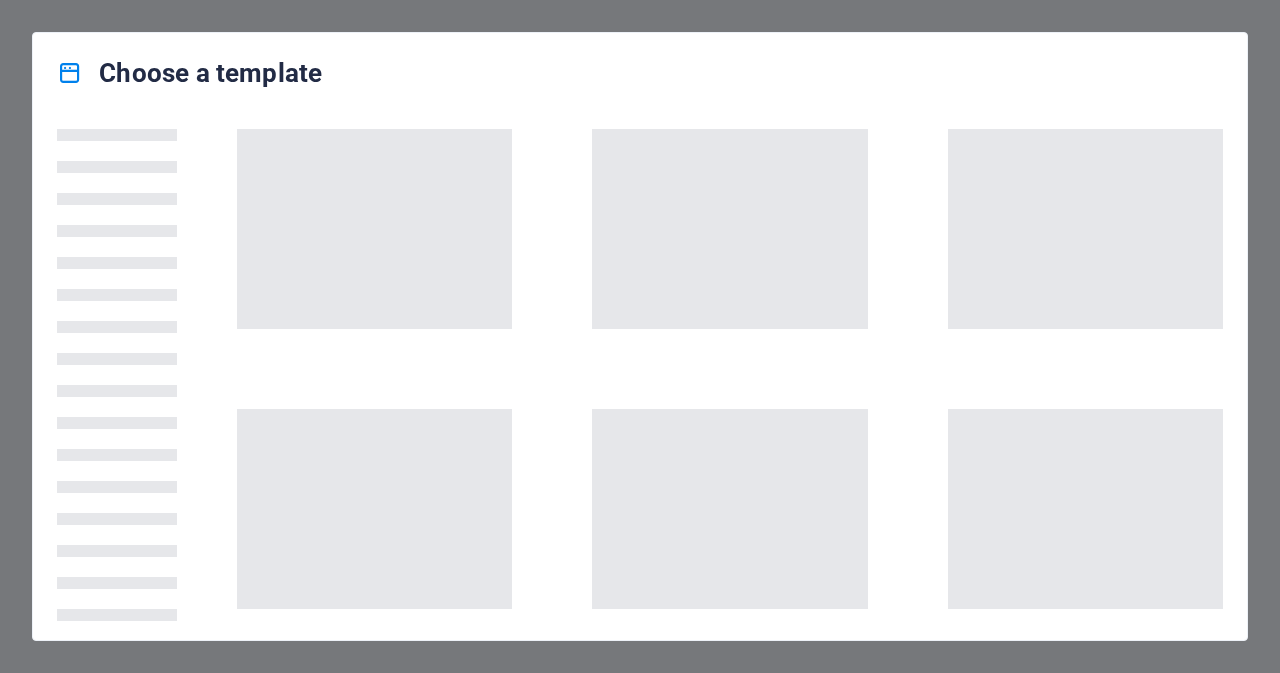 scroll, scrollTop: 0, scrollLeft: 0, axis: both 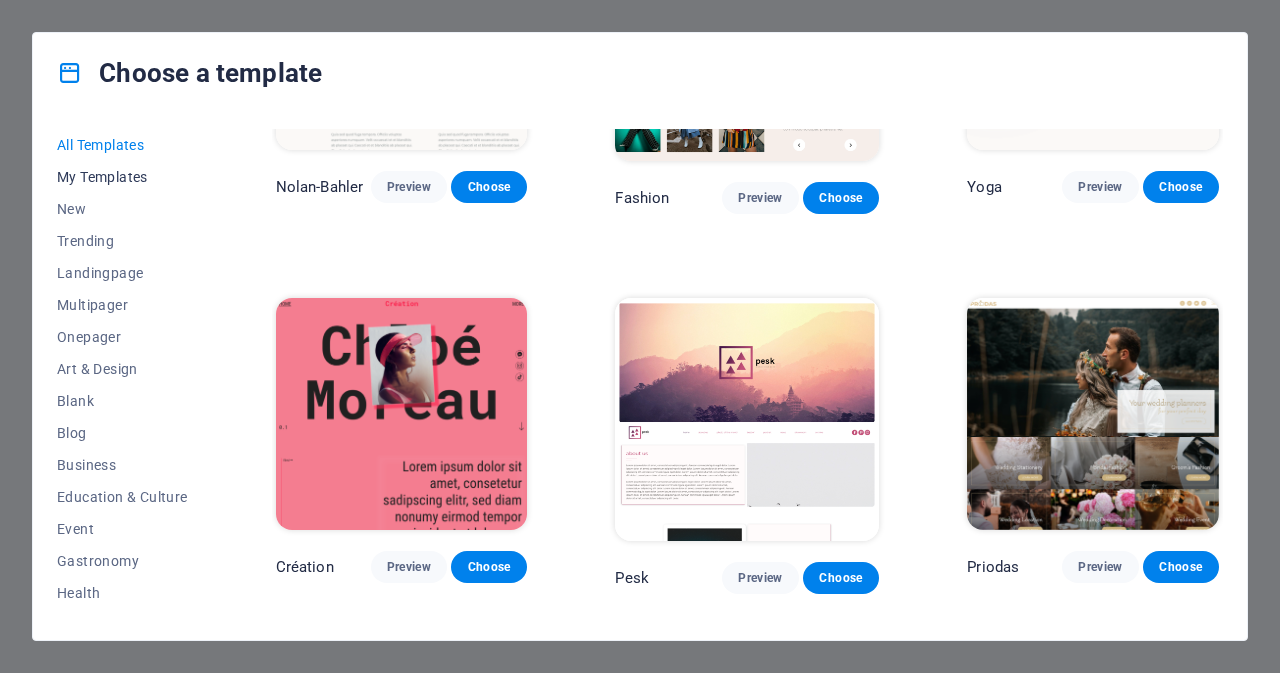 click on "My Templates" at bounding box center (122, 177) 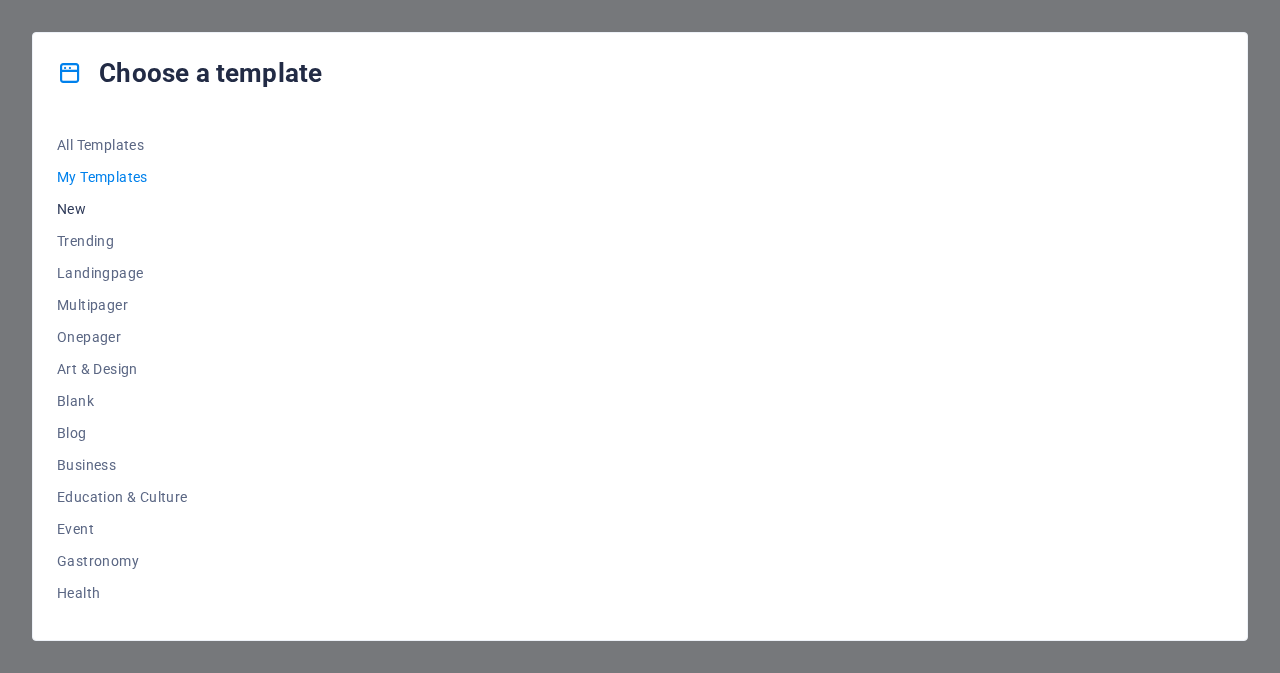click on "New" at bounding box center (122, 209) 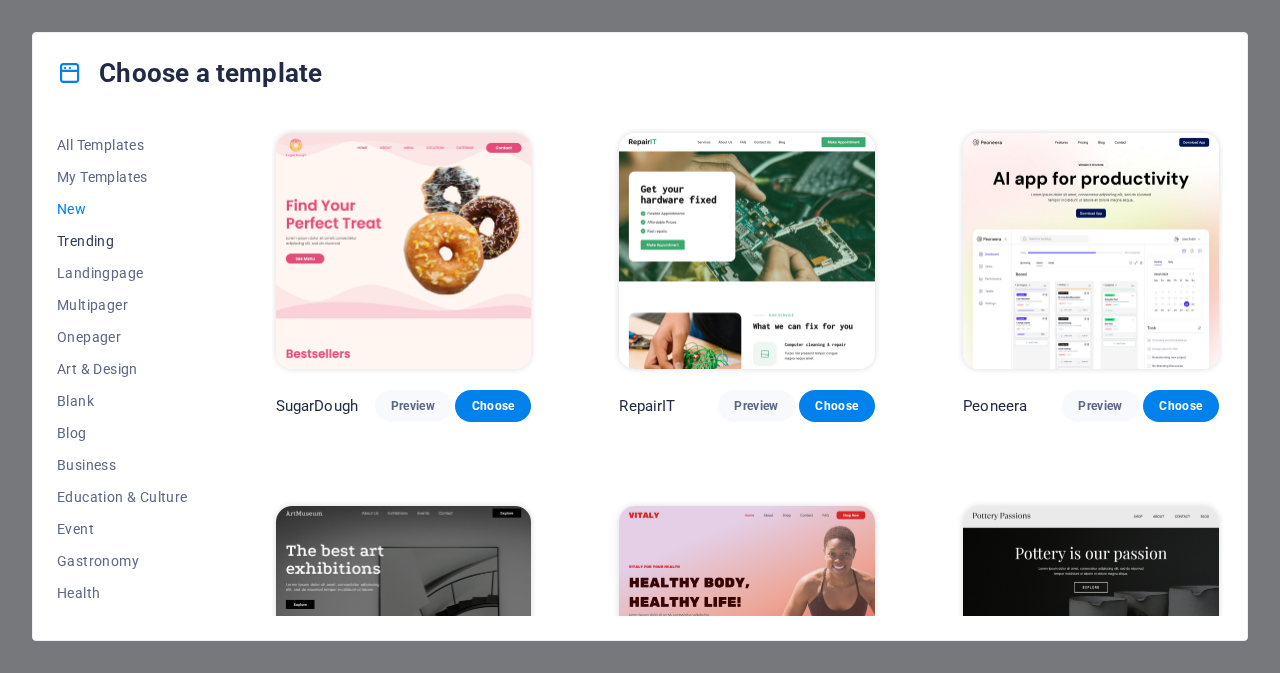 click on "Trending" at bounding box center (122, 241) 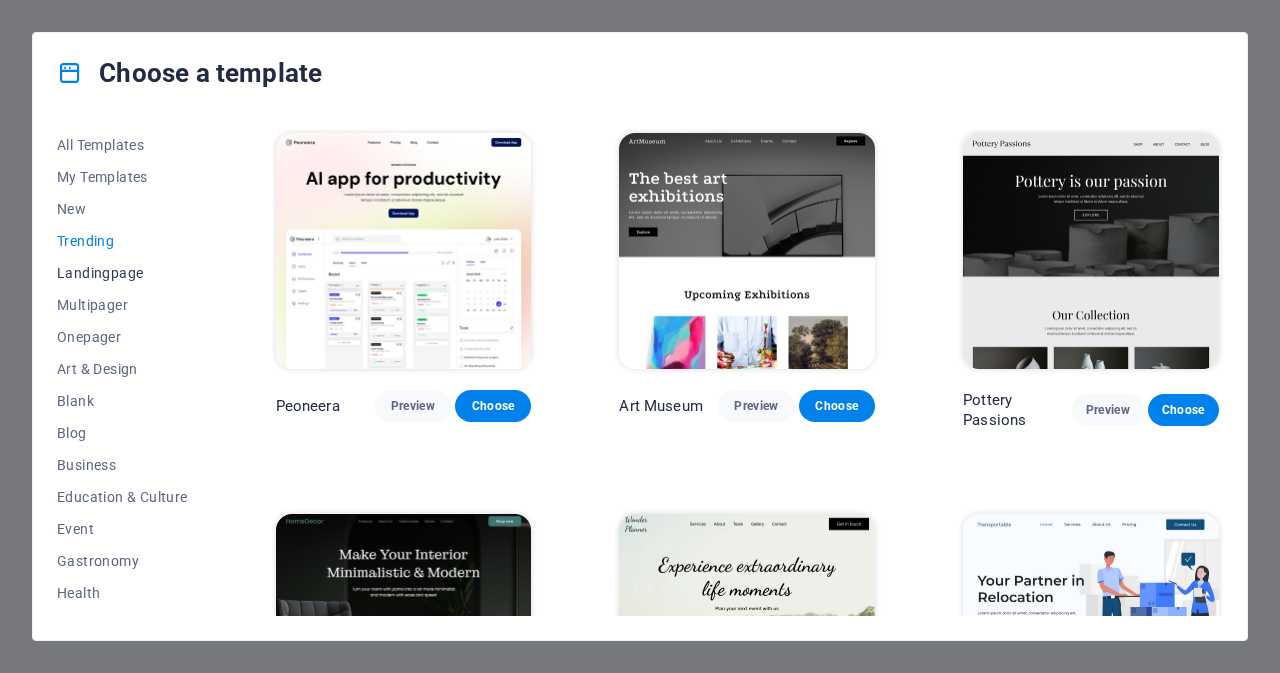 click on "Landingpage" at bounding box center (122, 273) 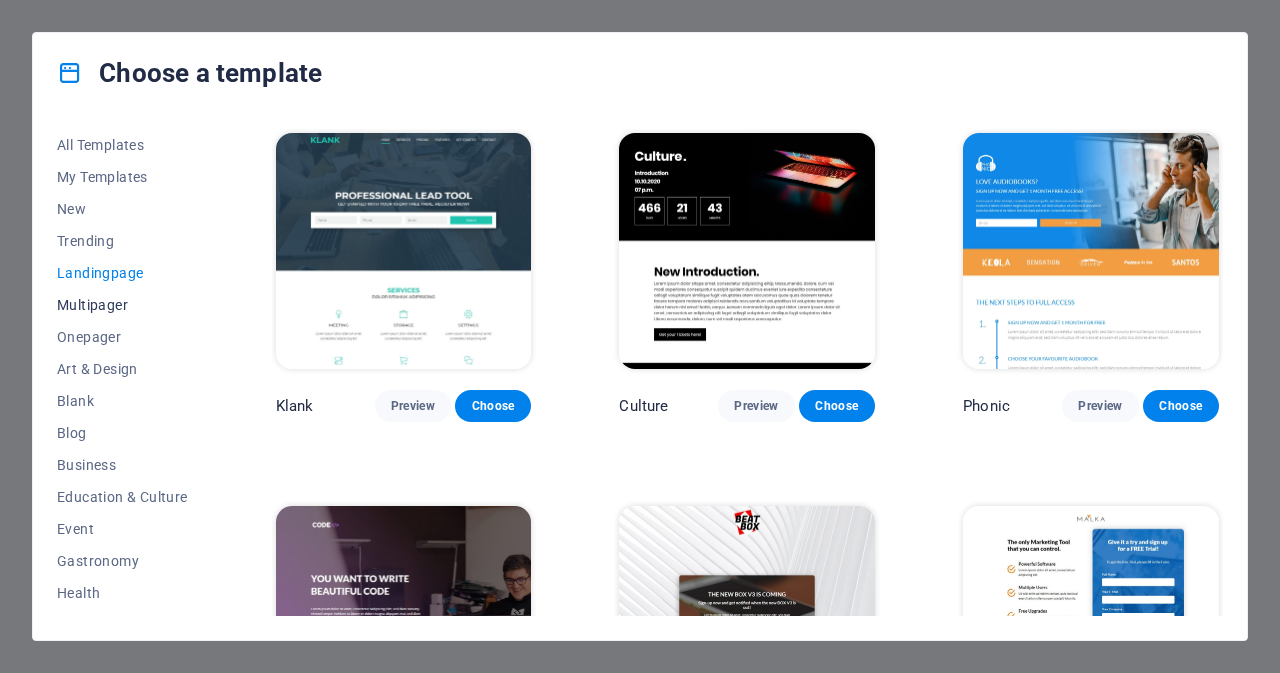 click on "Multipager" at bounding box center (122, 305) 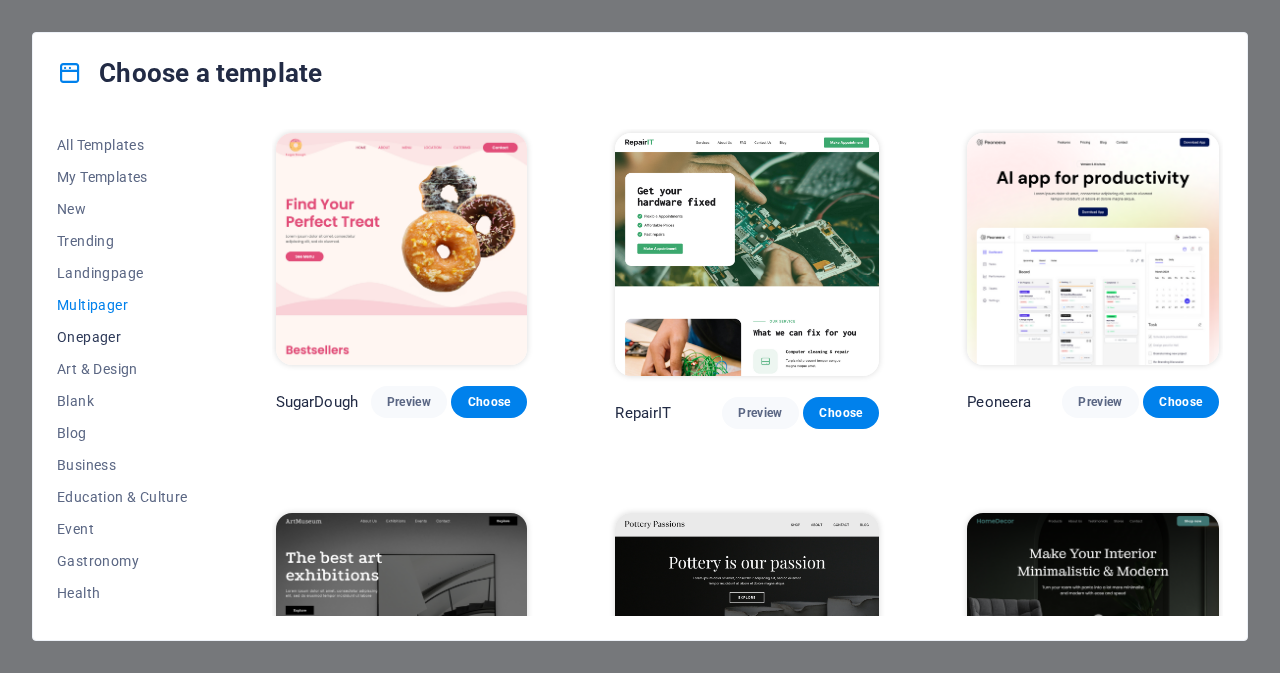 click on "Onepager" at bounding box center (122, 337) 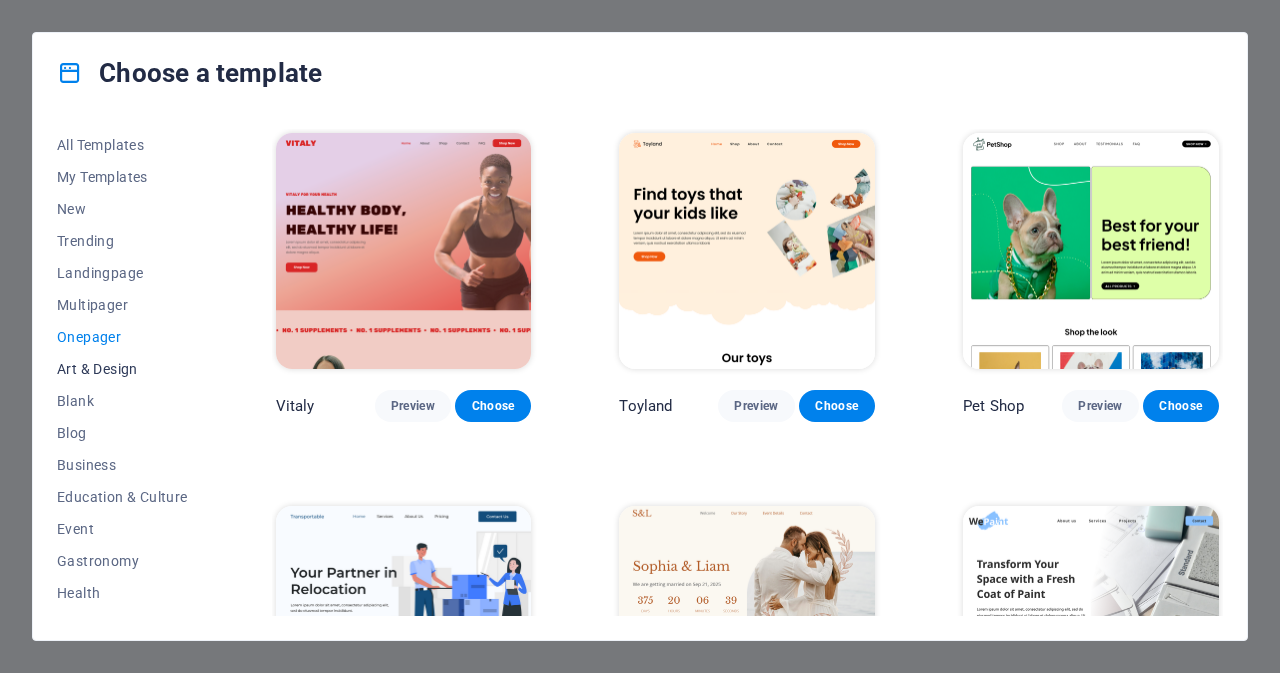 click on "Art & Design" at bounding box center [122, 369] 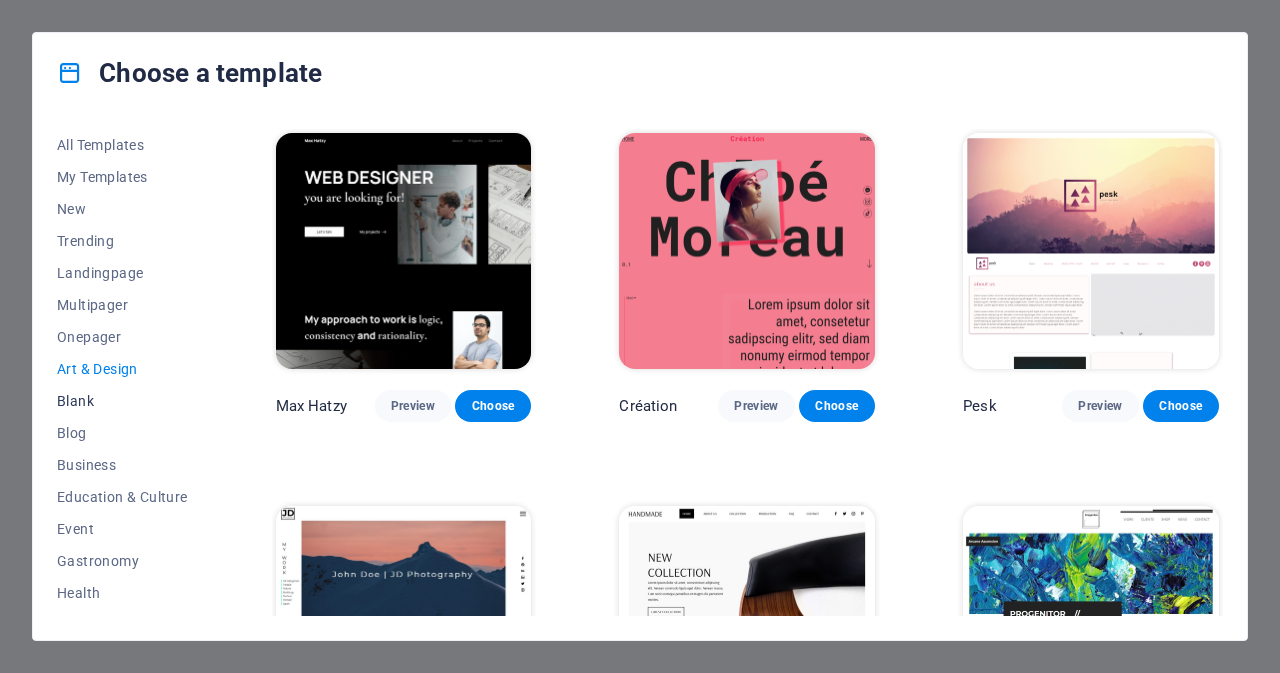 click on "Blank" at bounding box center (122, 401) 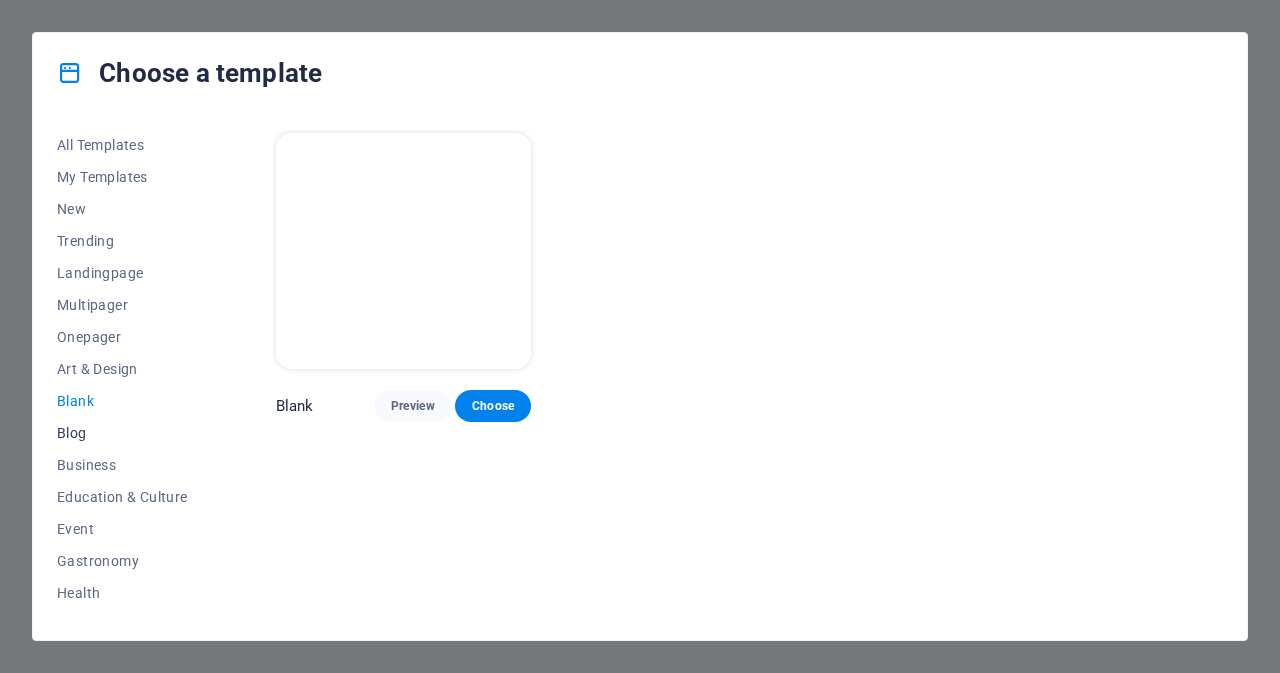 click on "Blog" at bounding box center [122, 433] 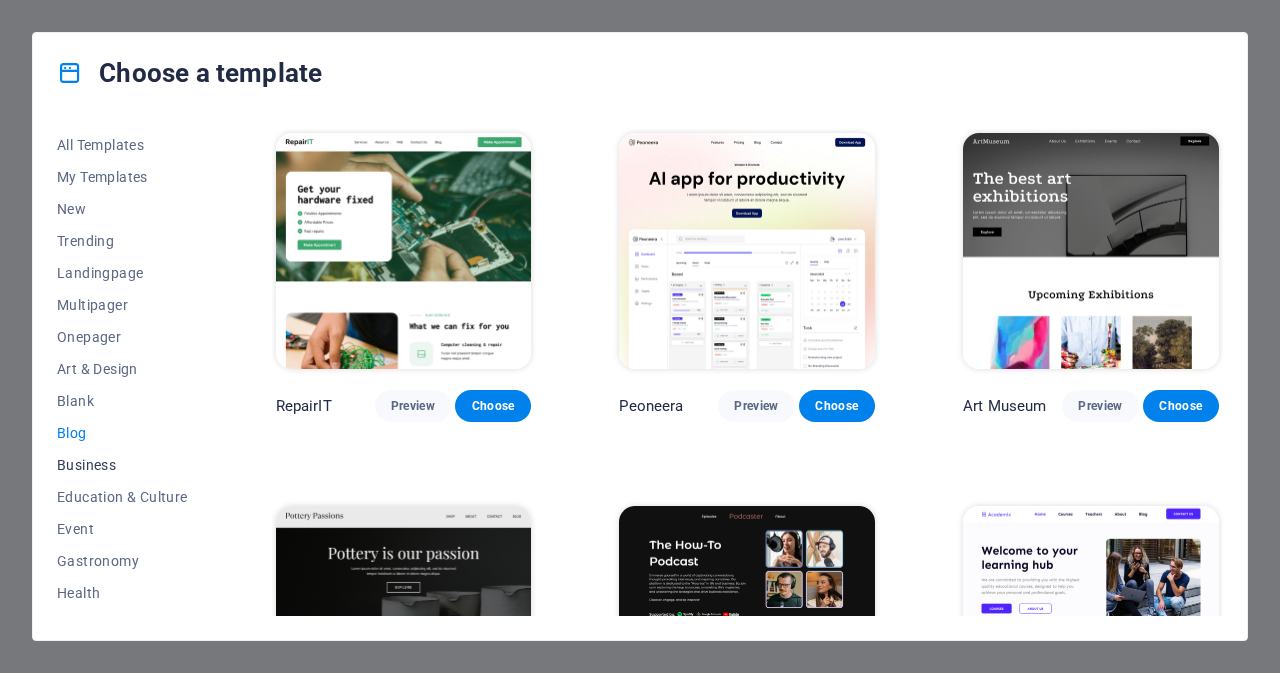 click on "Business" at bounding box center [122, 465] 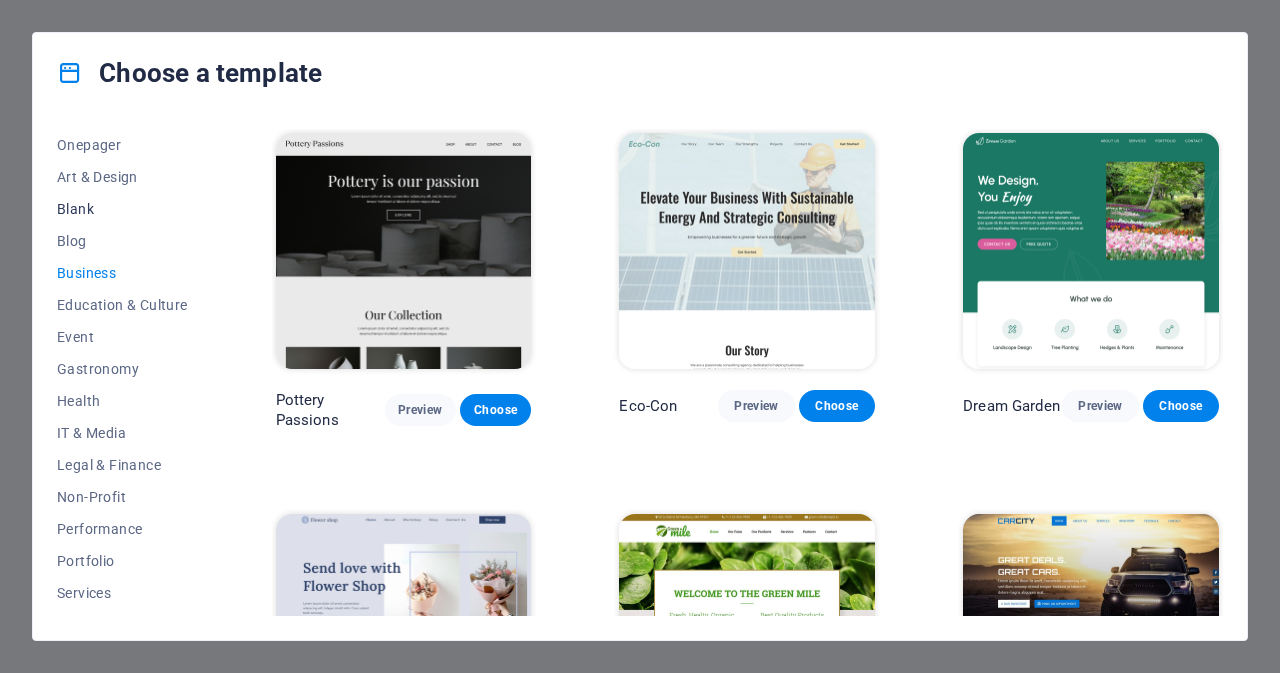 scroll, scrollTop: 200, scrollLeft: 0, axis: vertical 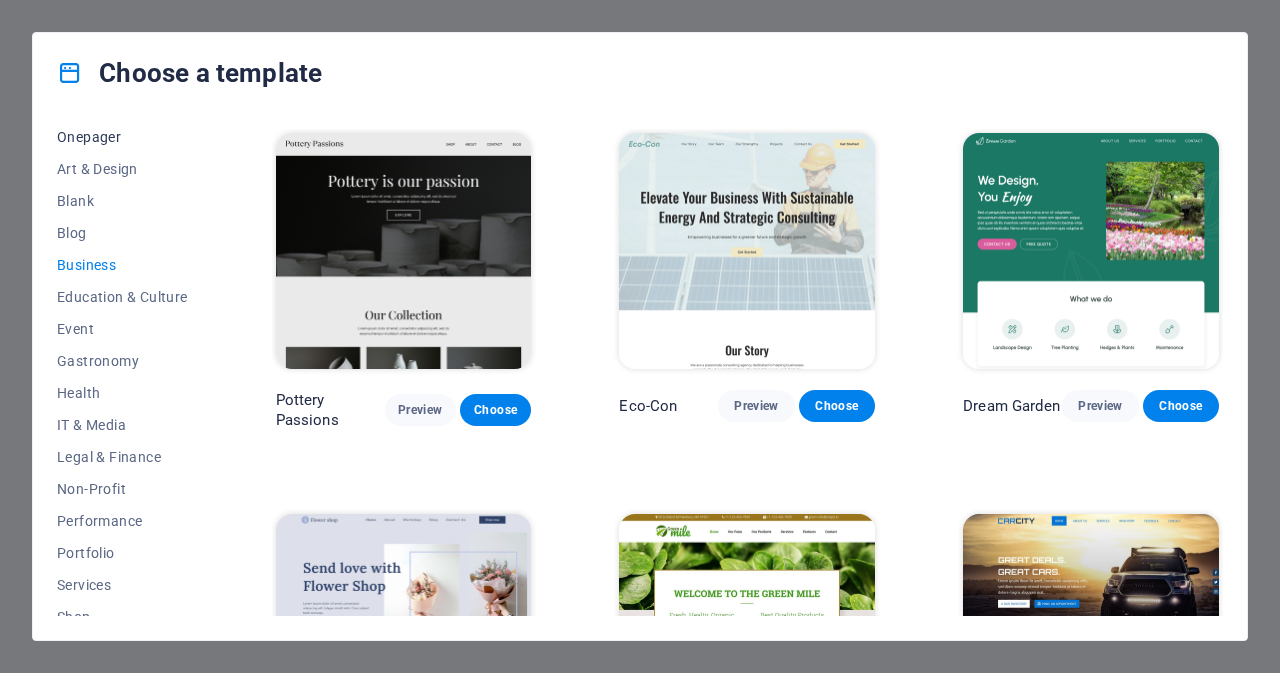 click on "Onepager" at bounding box center [122, 137] 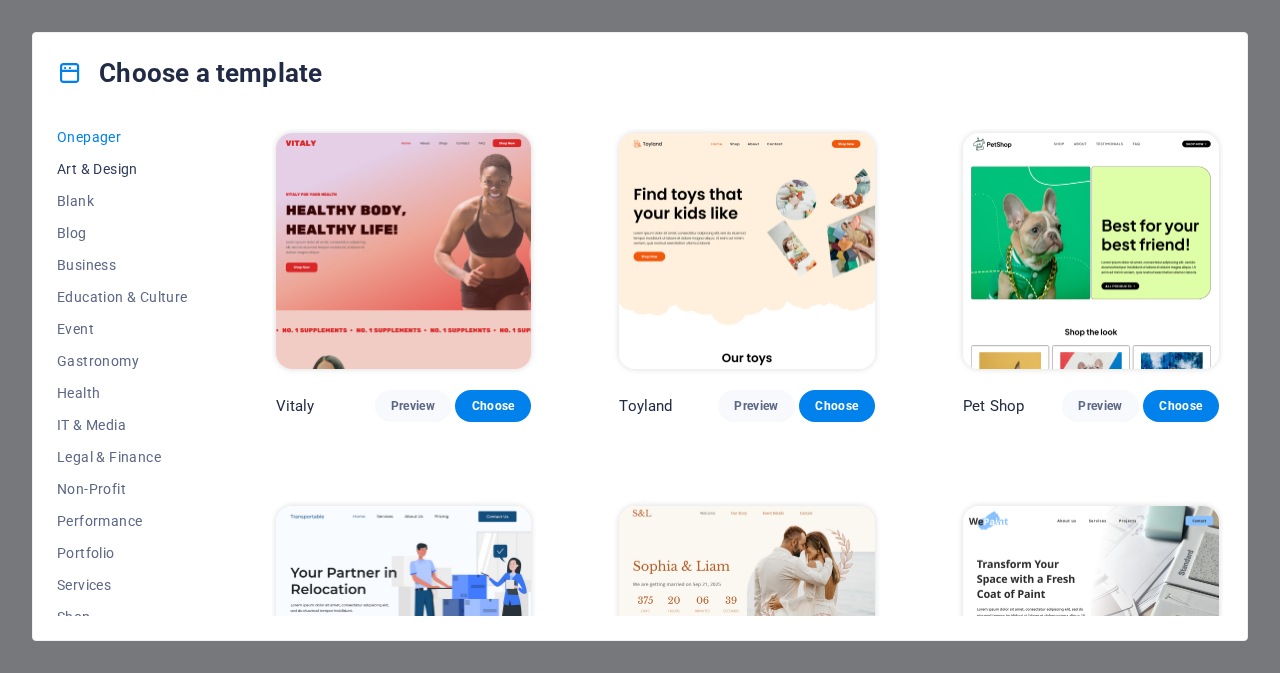 click on "Art & Design" at bounding box center [122, 169] 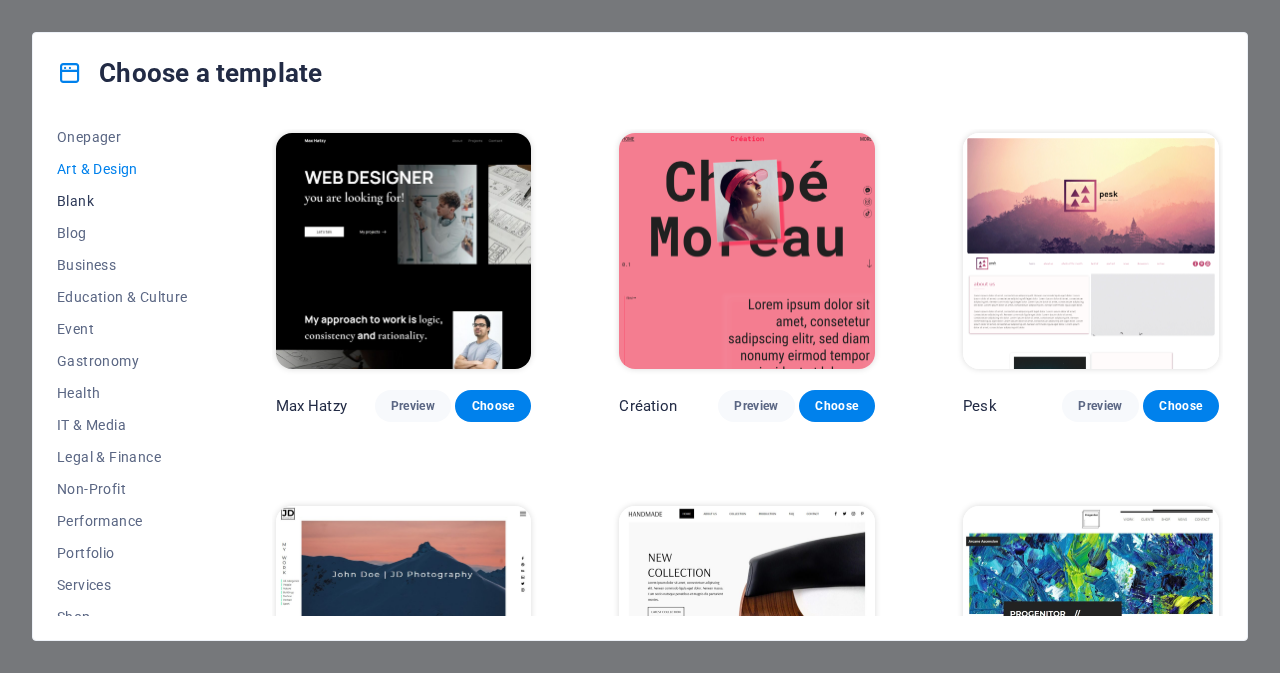 click on "Blank" at bounding box center [122, 201] 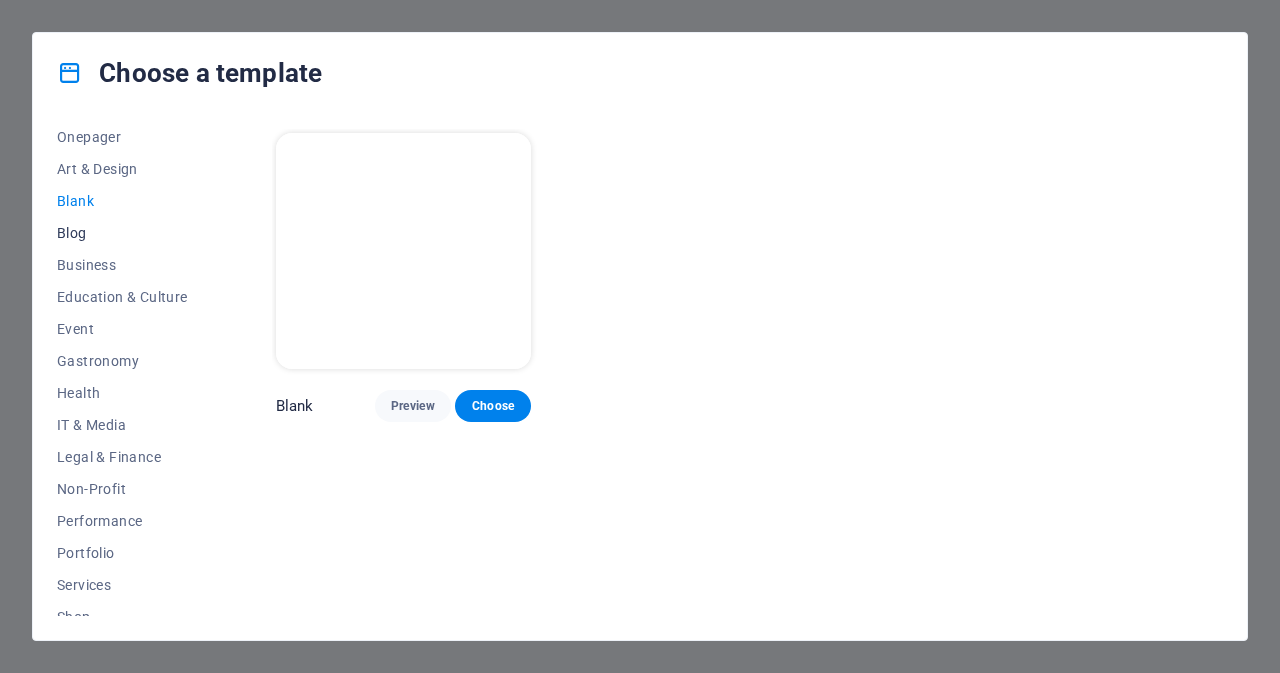 click on "Blog" at bounding box center [122, 233] 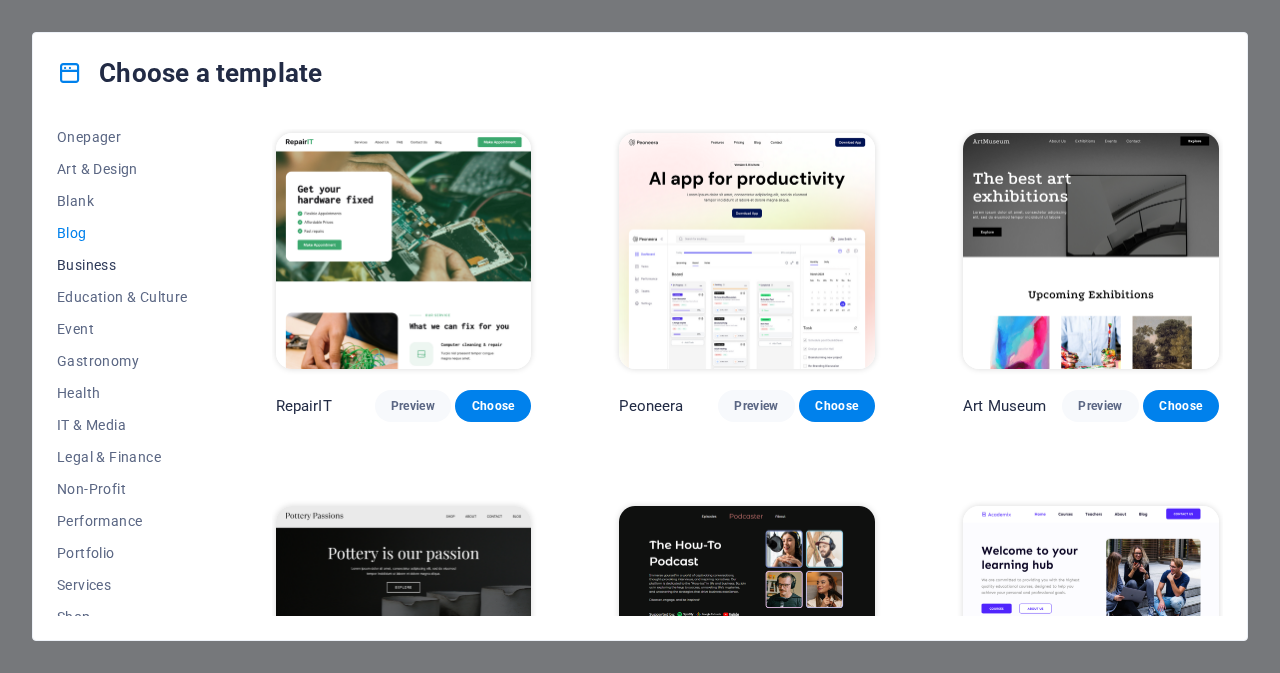 click on "Business" at bounding box center (122, 265) 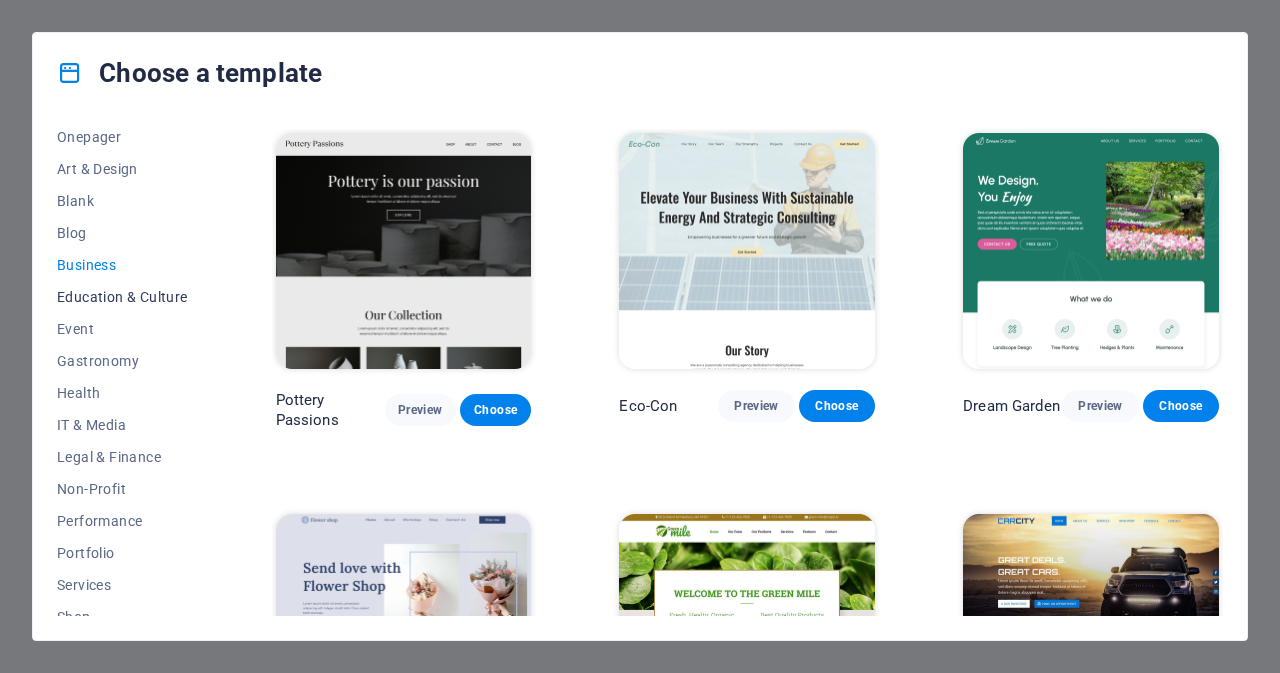 click on "Education & Culture" at bounding box center [122, 297] 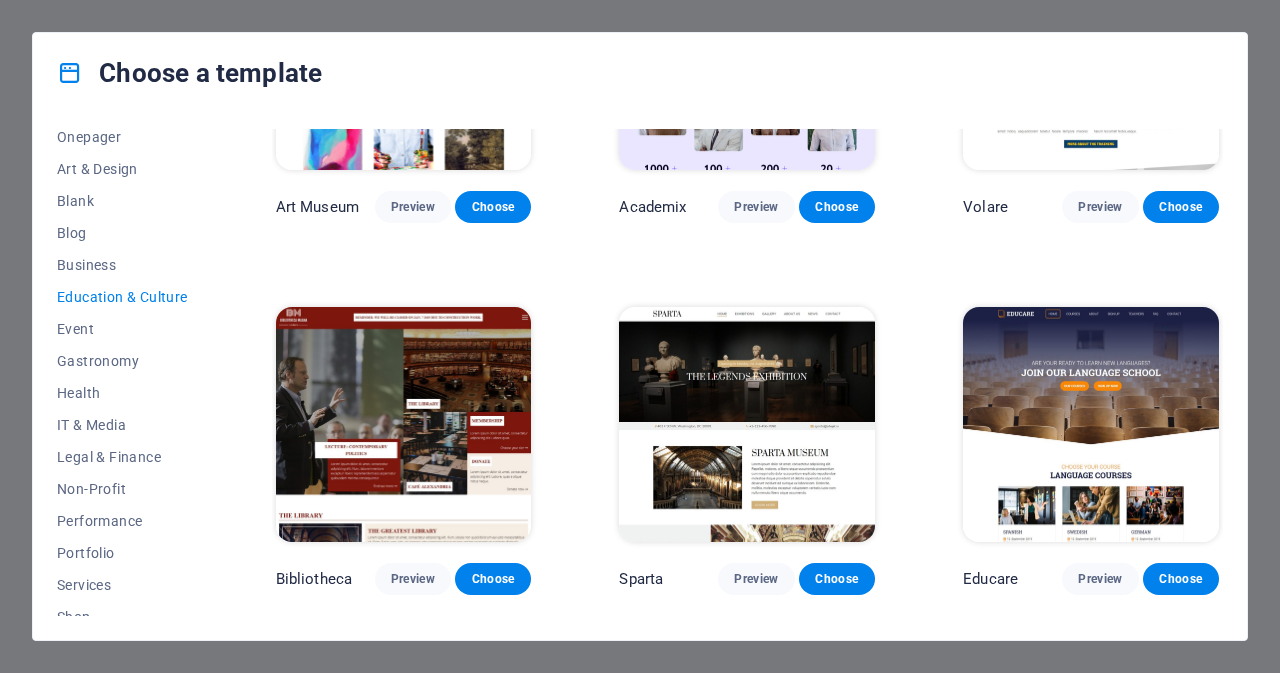 scroll, scrollTop: 100, scrollLeft: 0, axis: vertical 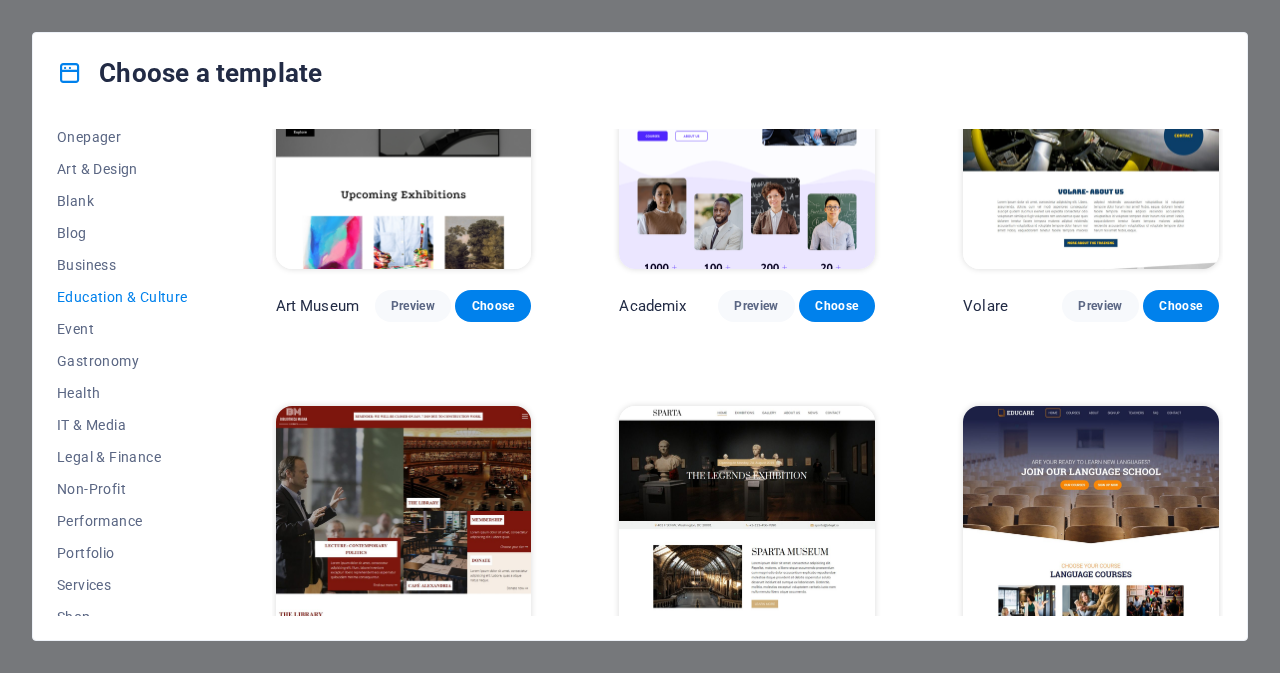 click at bounding box center [1091, 524] 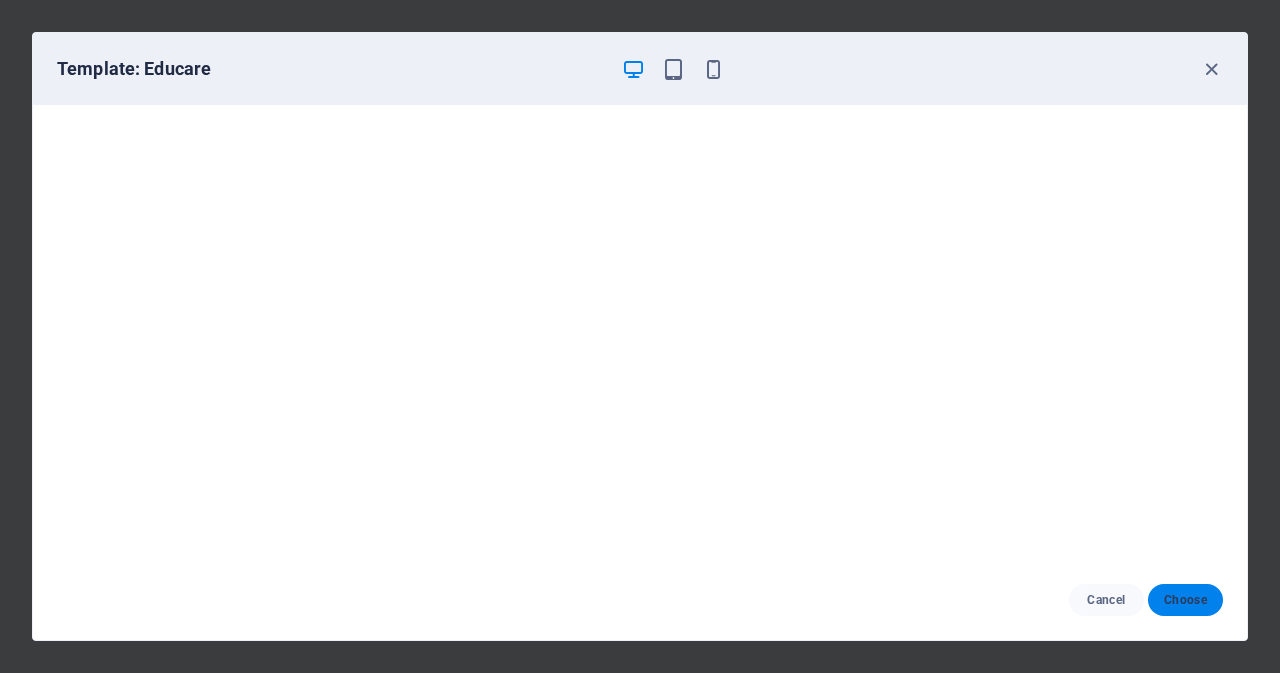 click on "Choose" at bounding box center [1185, 600] 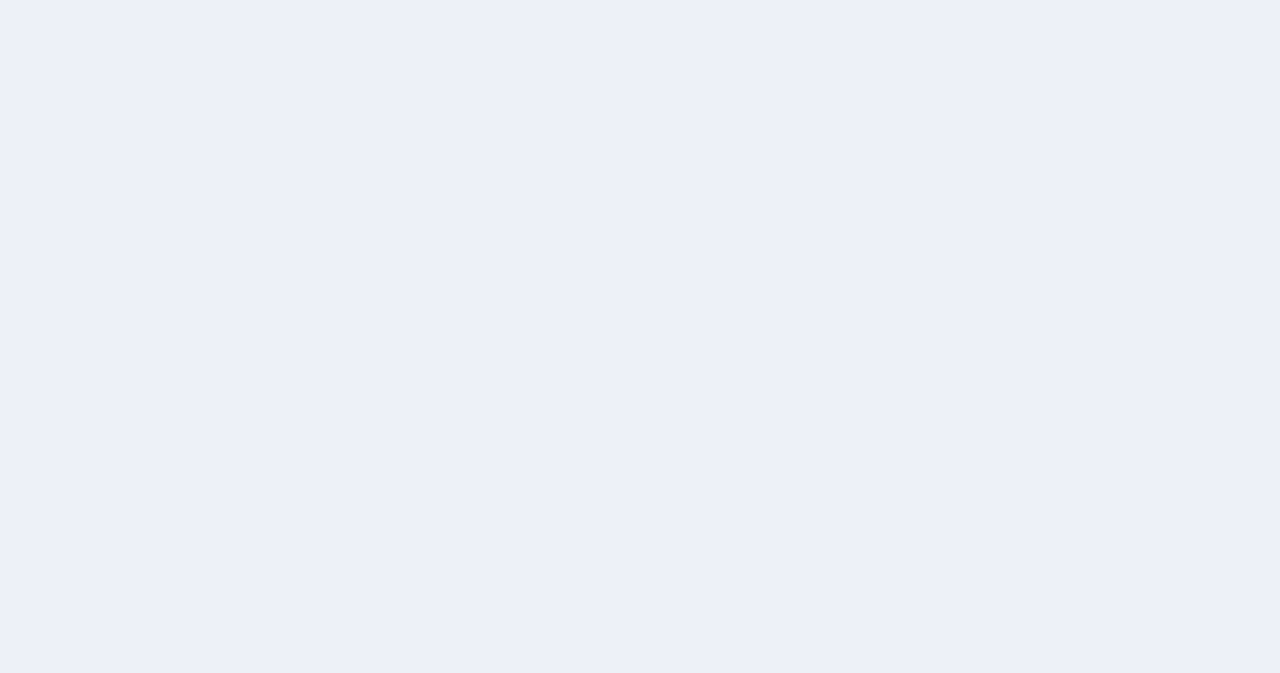 scroll, scrollTop: 0, scrollLeft: 0, axis: both 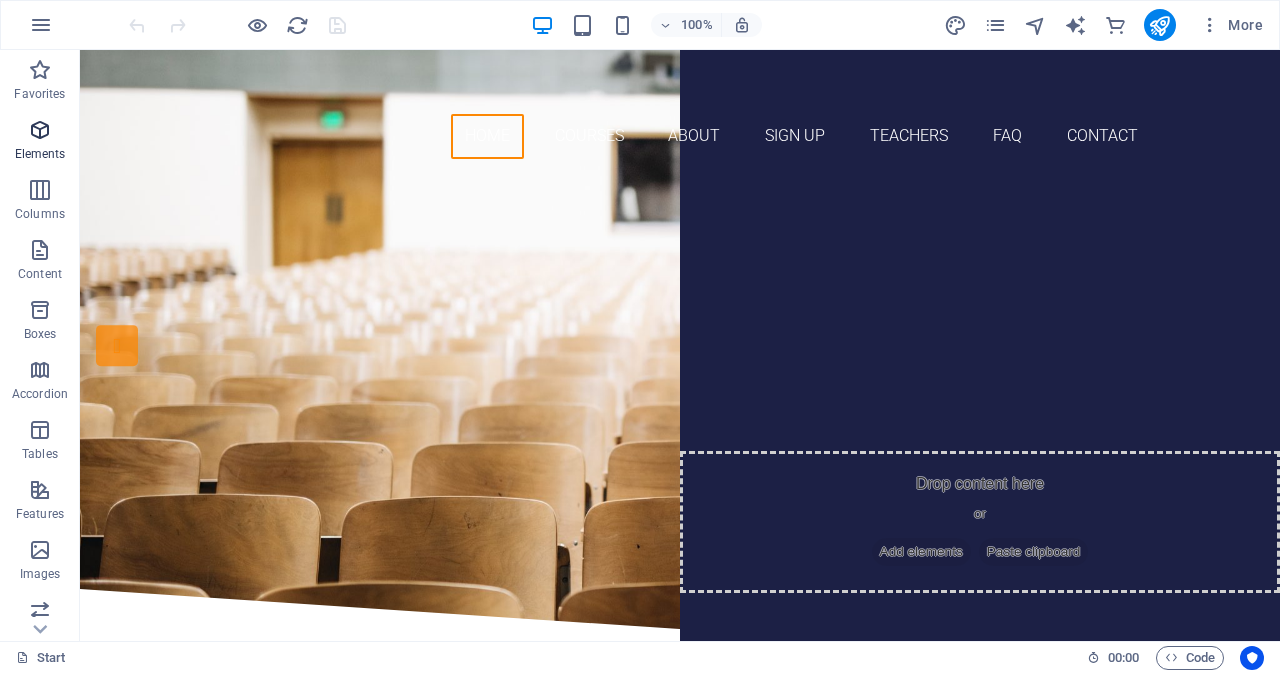 click at bounding box center (40, 130) 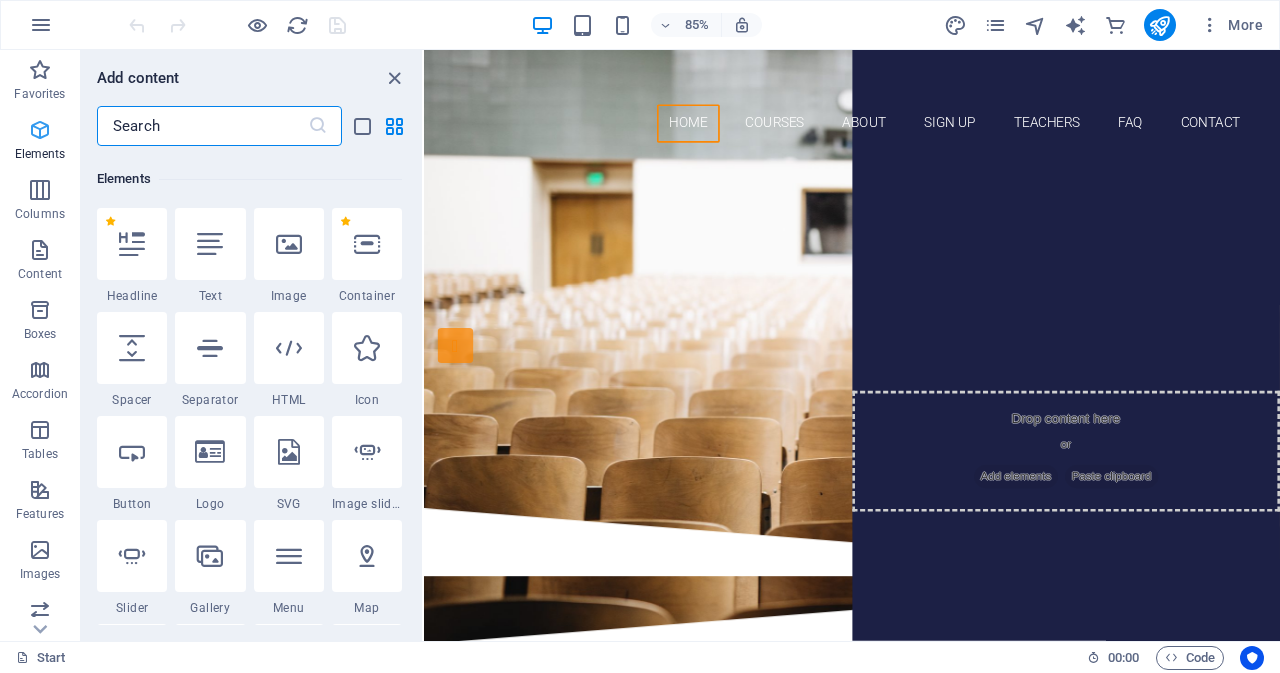 scroll, scrollTop: 213, scrollLeft: 0, axis: vertical 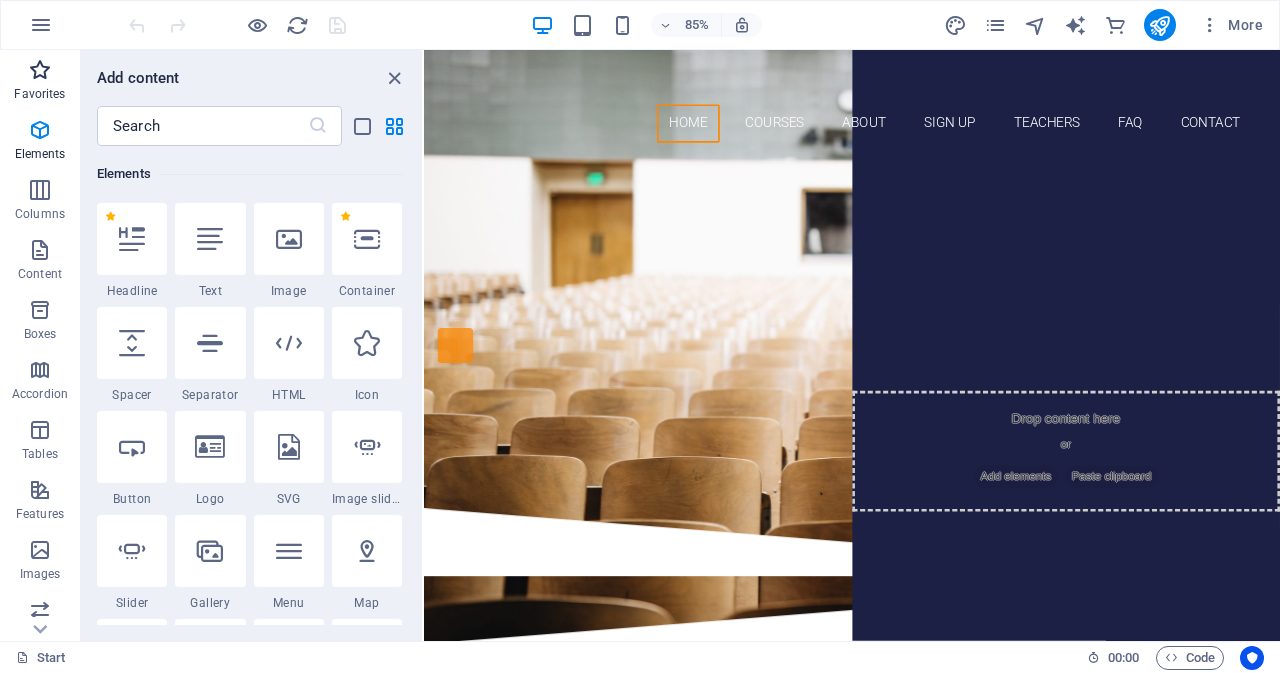 click on "Favorites" at bounding box center [39, 94] 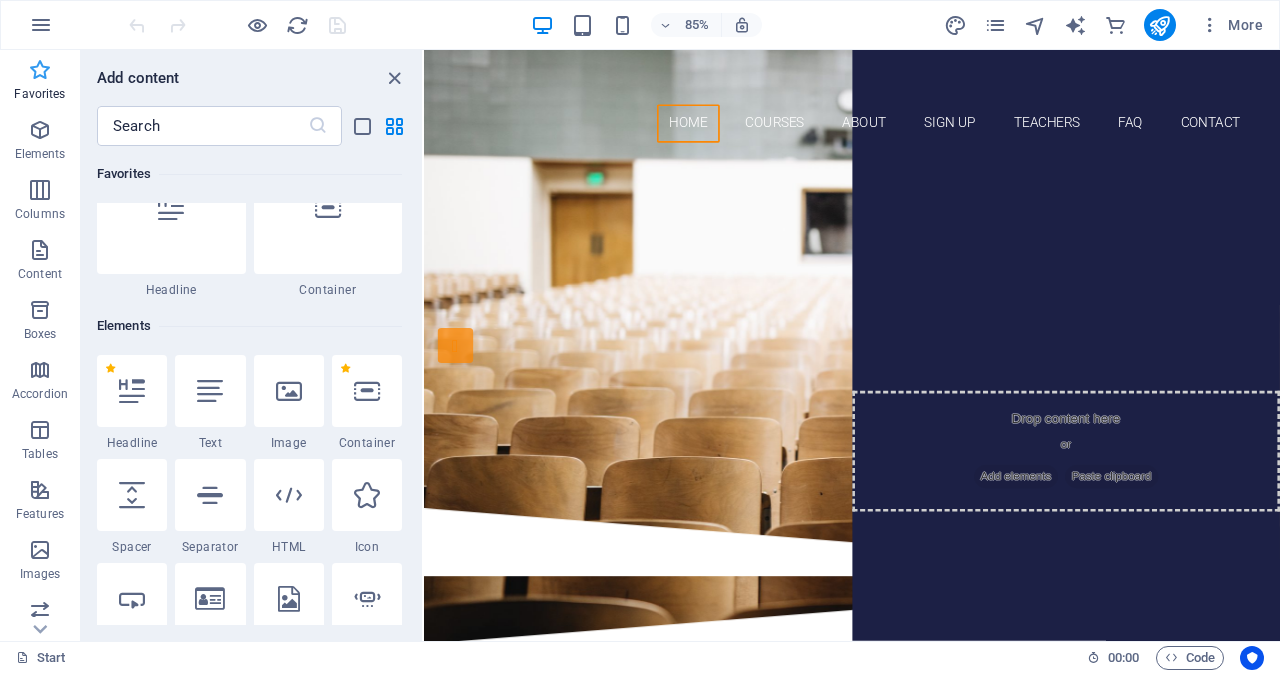 scroll, scrollTop: 0, scrollLeft: 0, axis: both 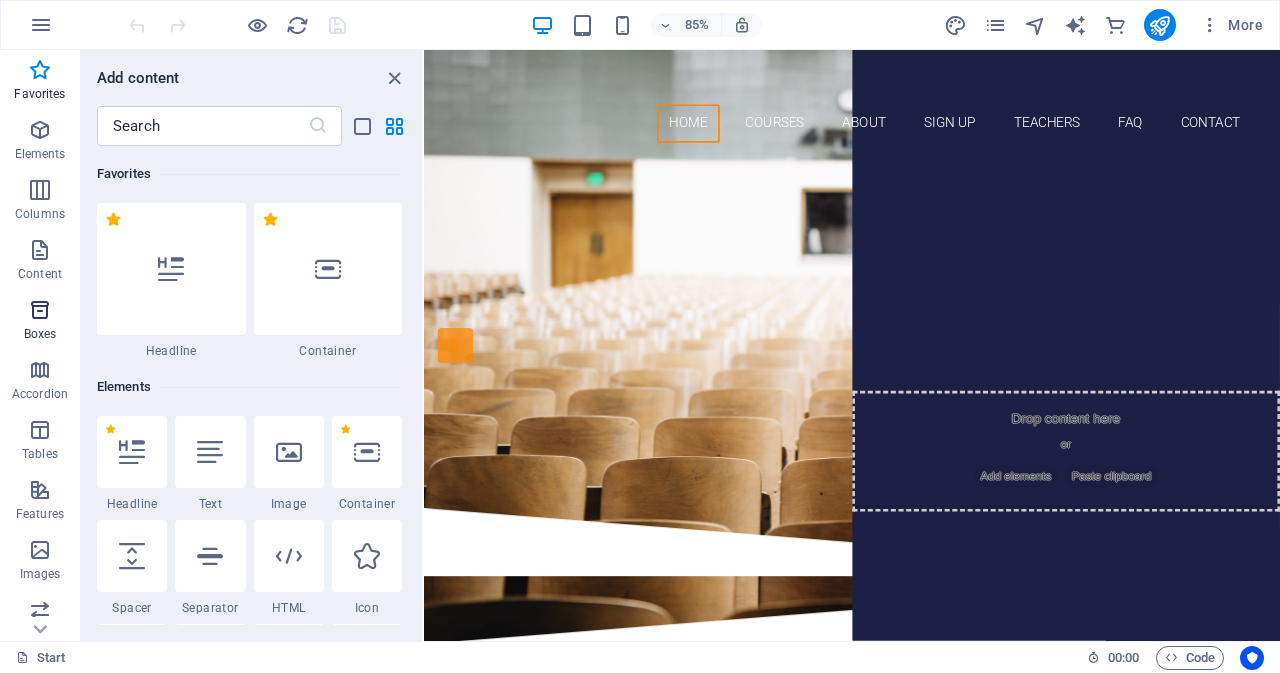 click at bounding box center [40, 310] 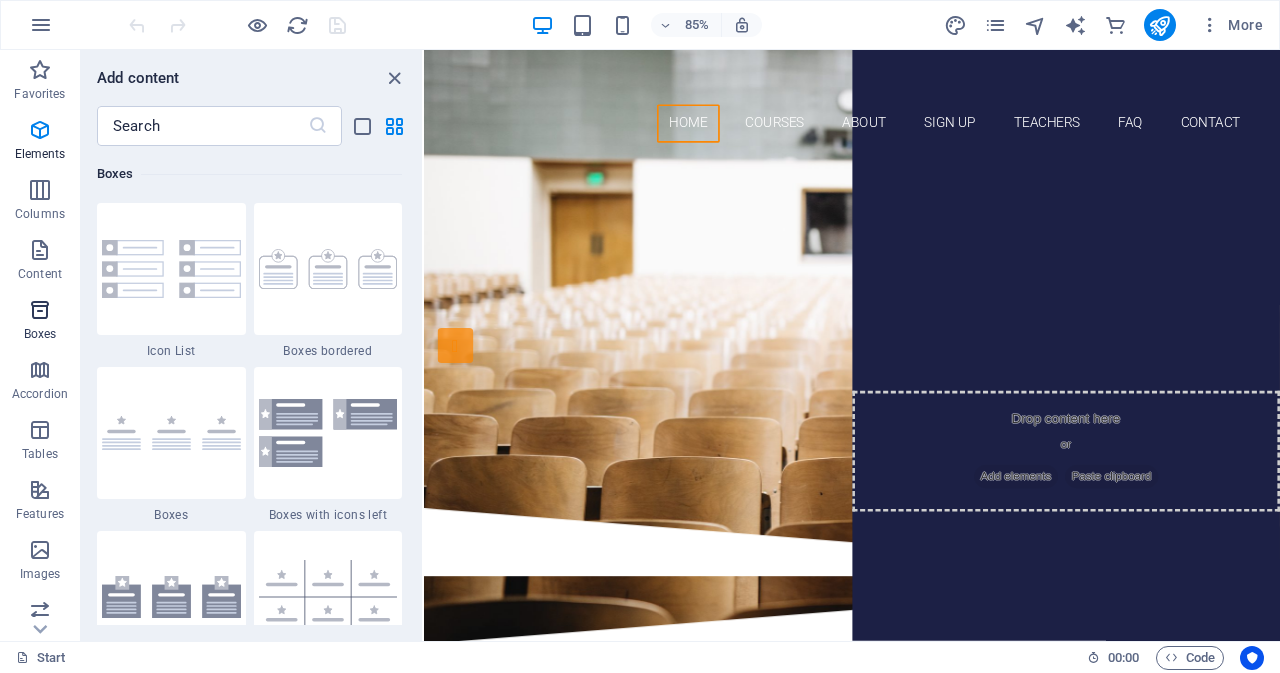 scroll, scrollTop: 5516, scrollLeft: 0, axis: vertical 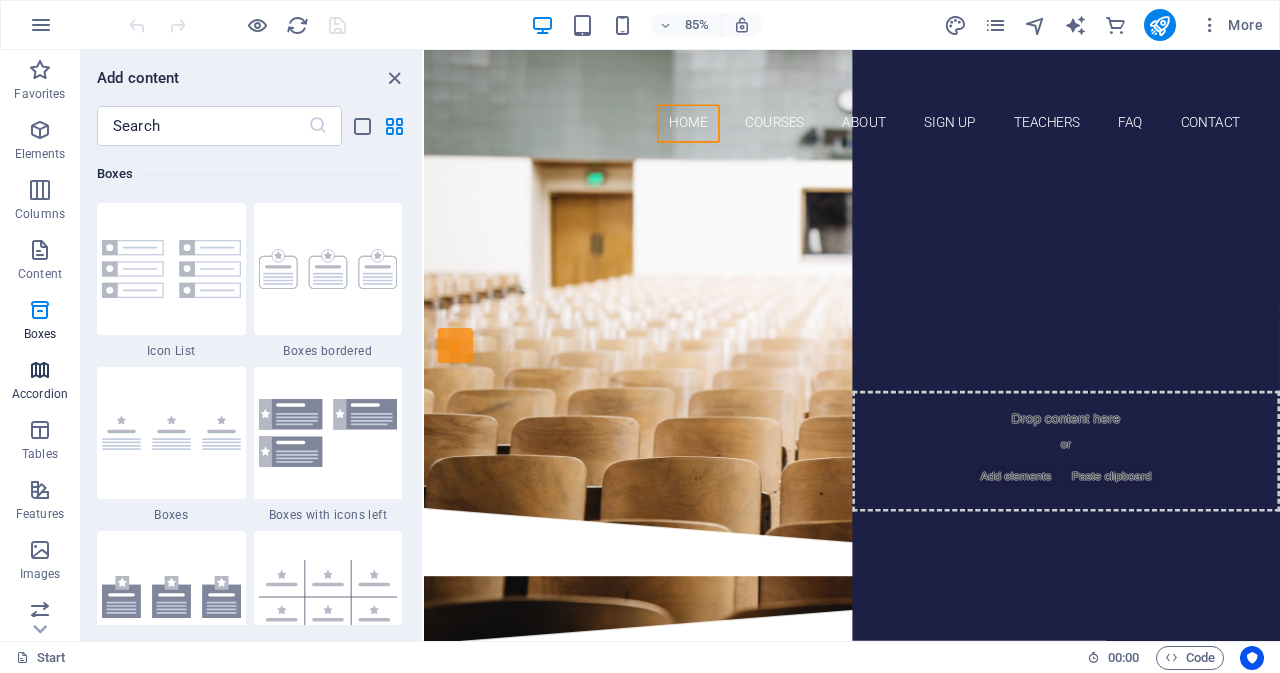 click at bounding box center [40, 370] 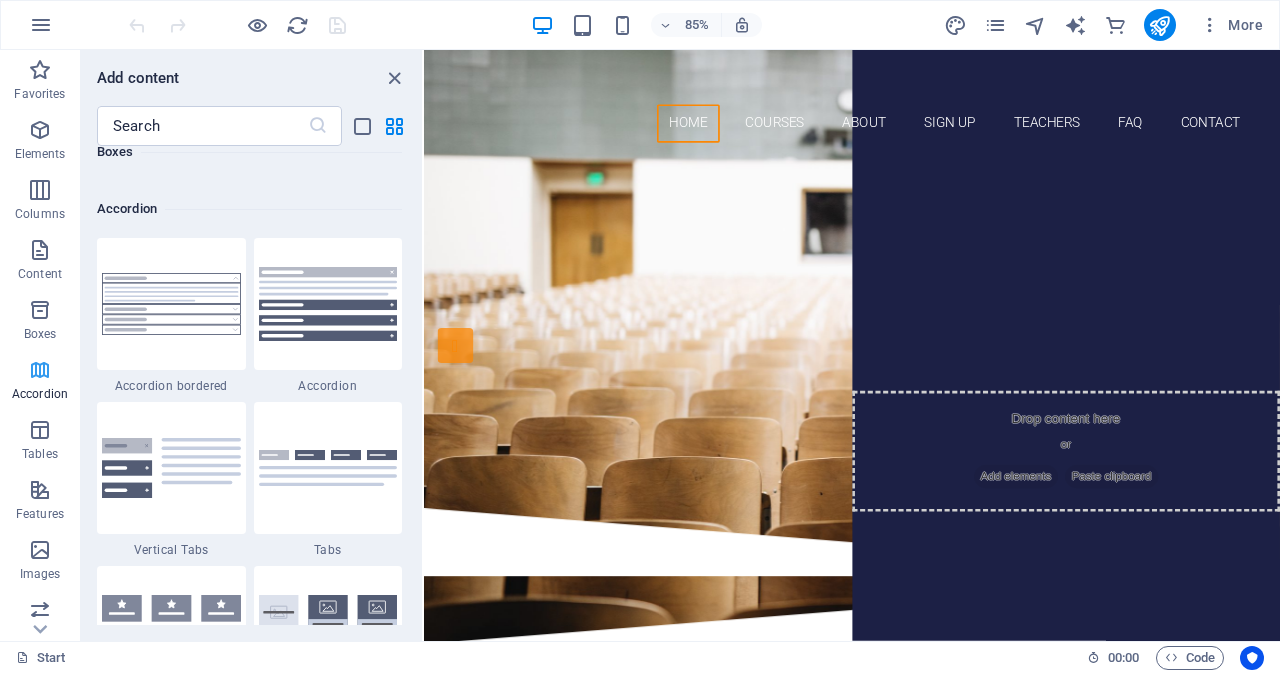 scroll, scrollTop: 6385, scrollLeft: 0, axis: vertical 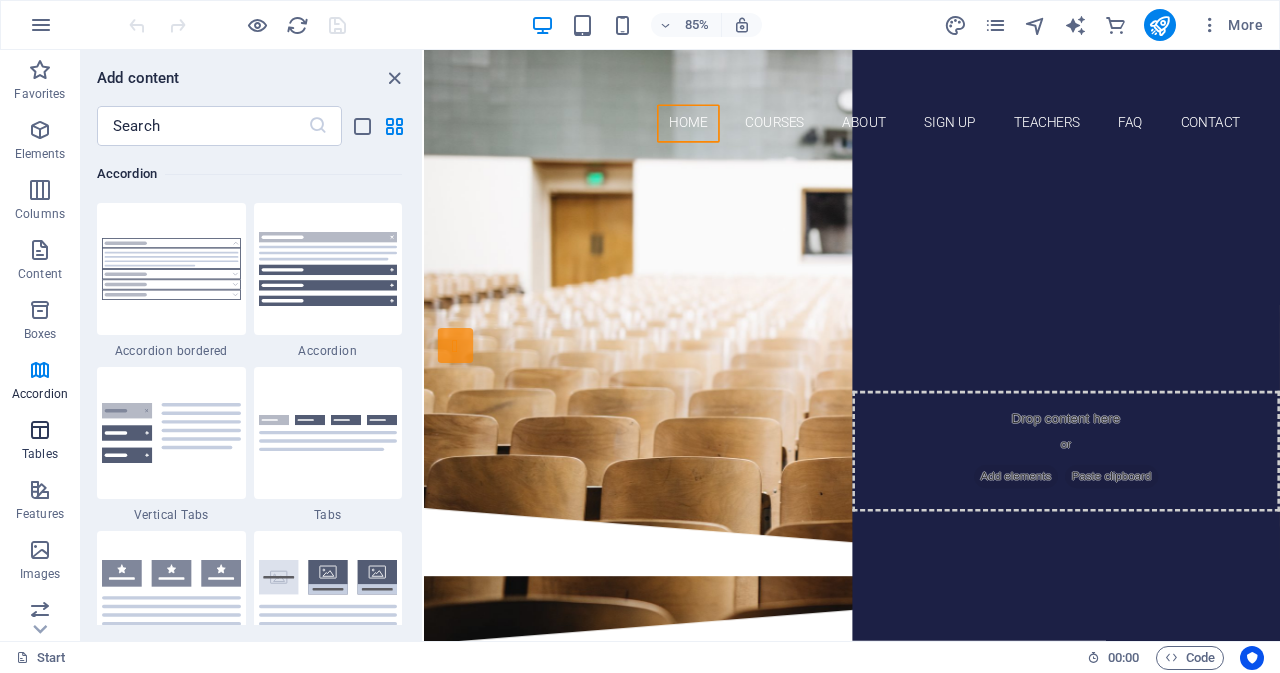 click at bounding box center [40, 430] 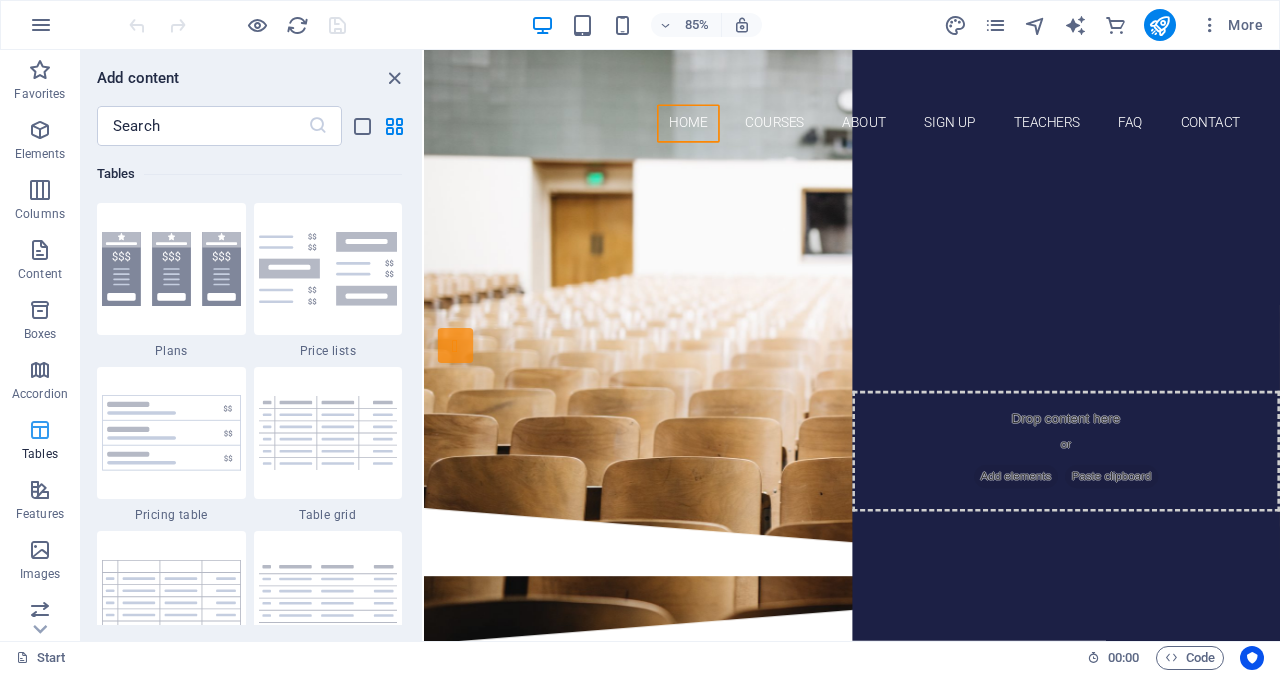 scroll, scrollTop: 6926, scrollLeft: 0, axis: vertical 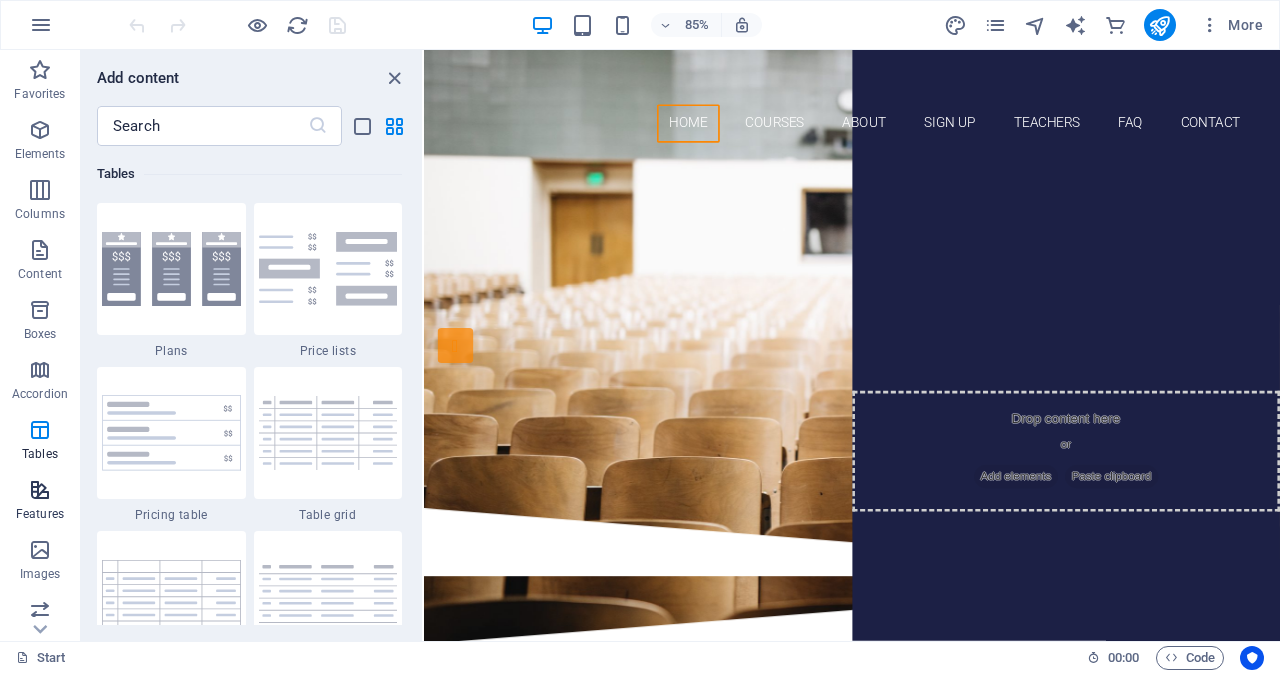 click at bounding box center (40, 490) 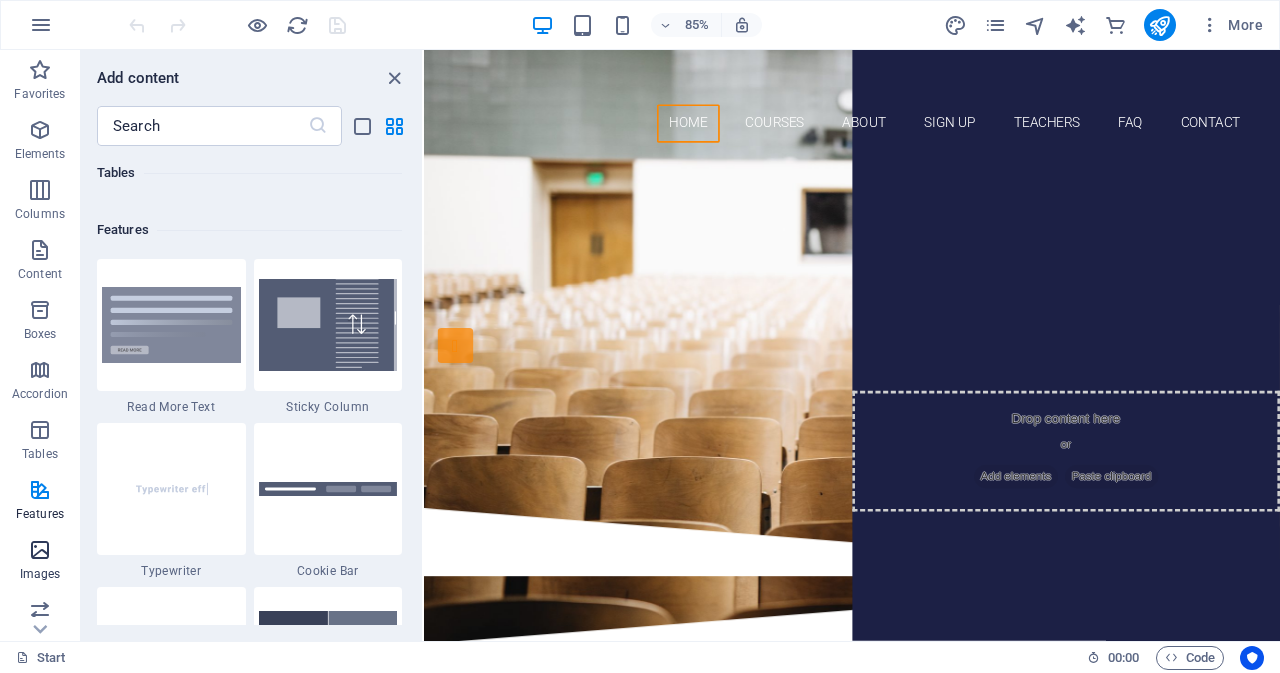 scroll, scrollTop: 7795, scrollLeft: 0, axis: vertical 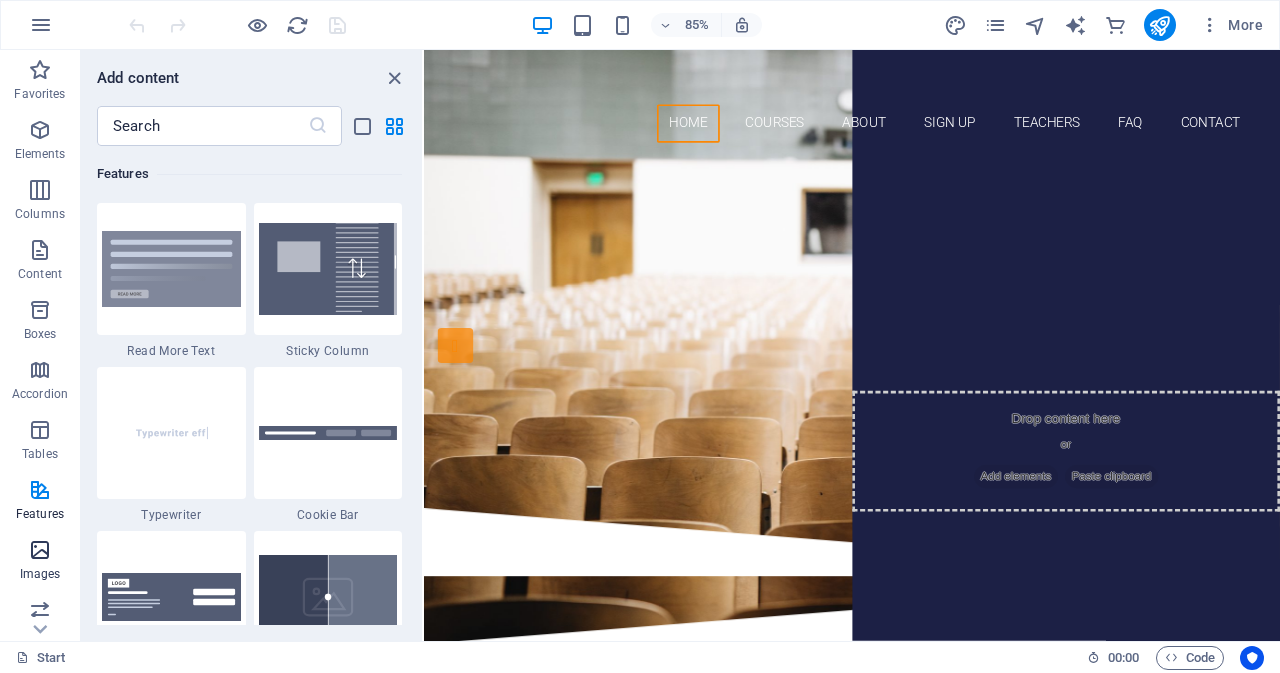 click at bounding box center [40, 550] 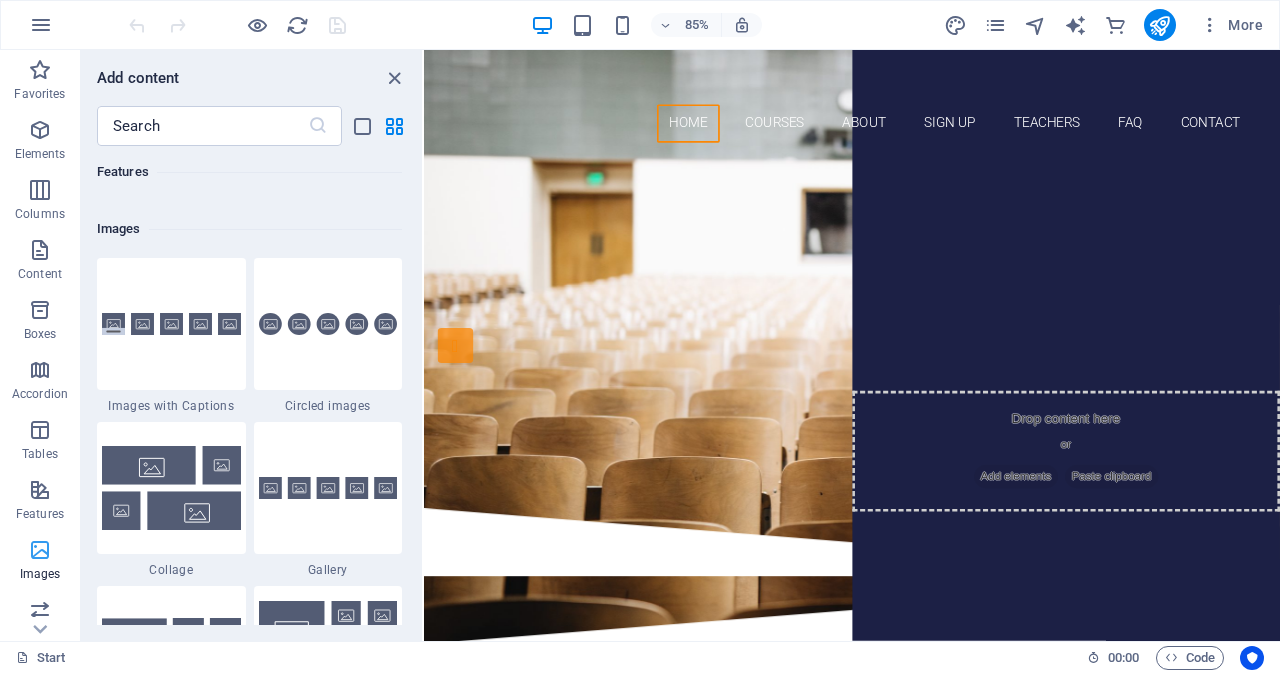 scroll, scrollTop: 10140, scrollLeft: 0, axis: vertical 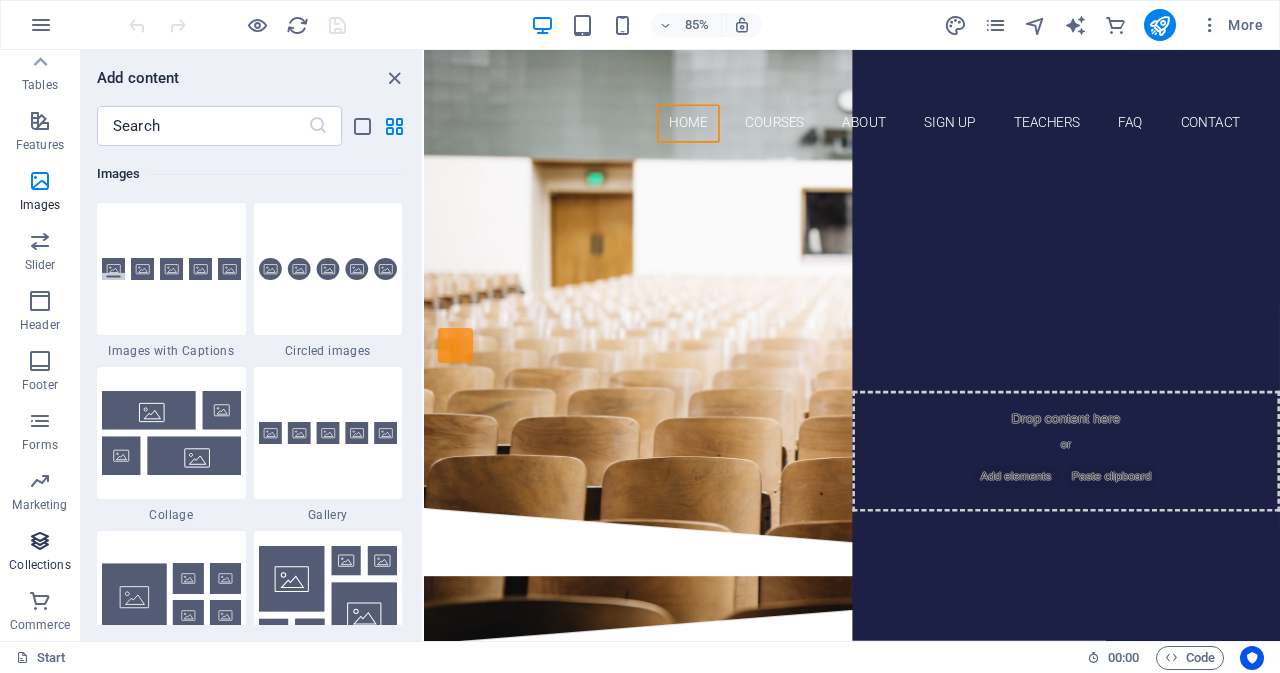 click on "Collections" at bounding box center (39, 565) 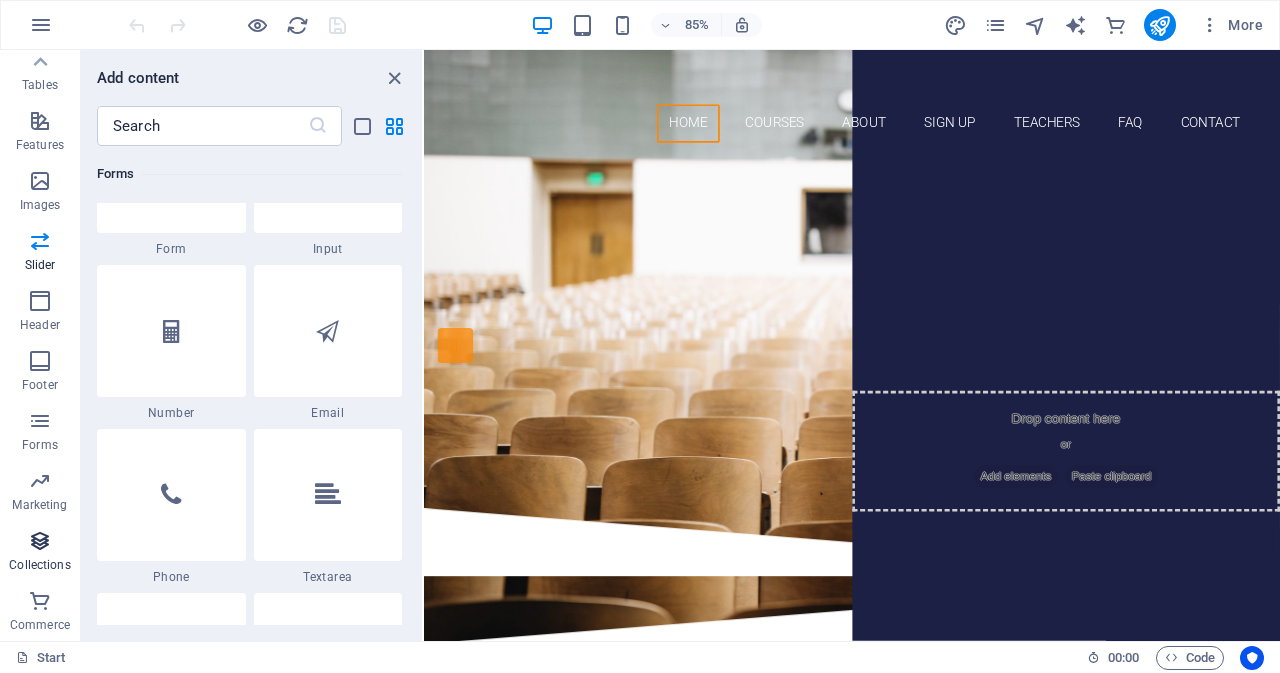 scroll, scrollTop: 18306, scrollLeft: 0, axis: vertical 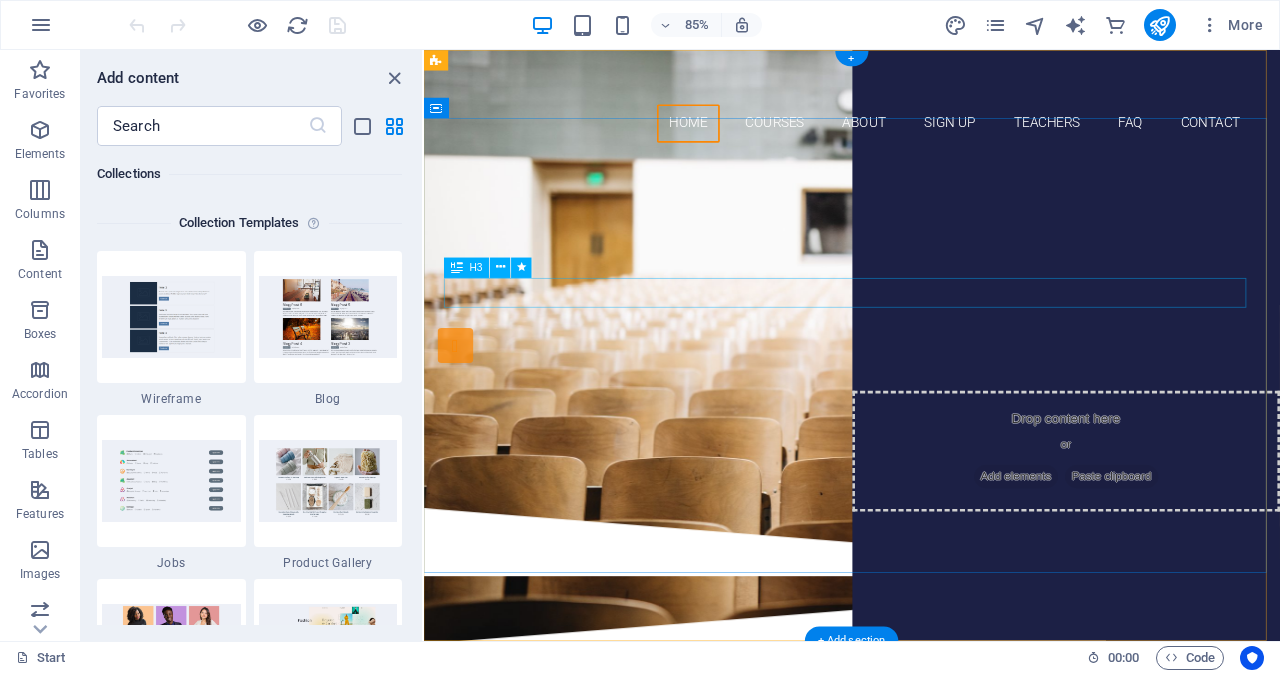 click on "Are you ready to learn new languages?" at bounding box center (928, 288) 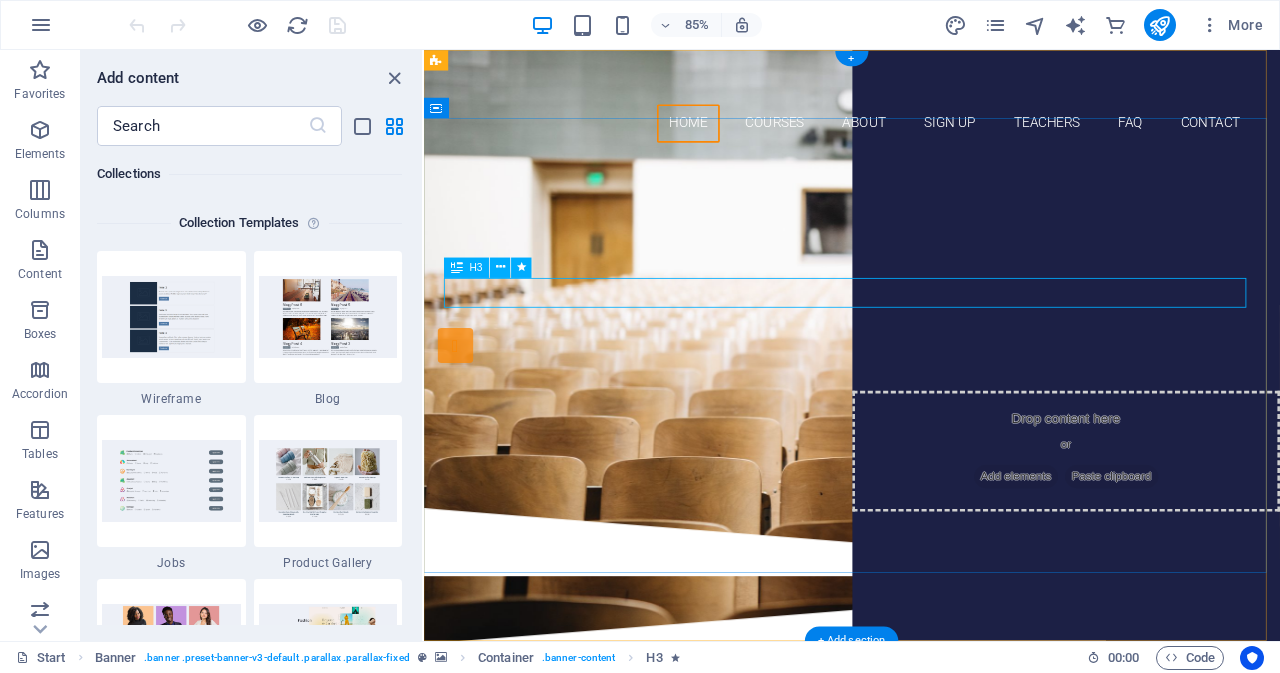 click on "Are you ready to learn new languages?" at bounding box center (928, 288) 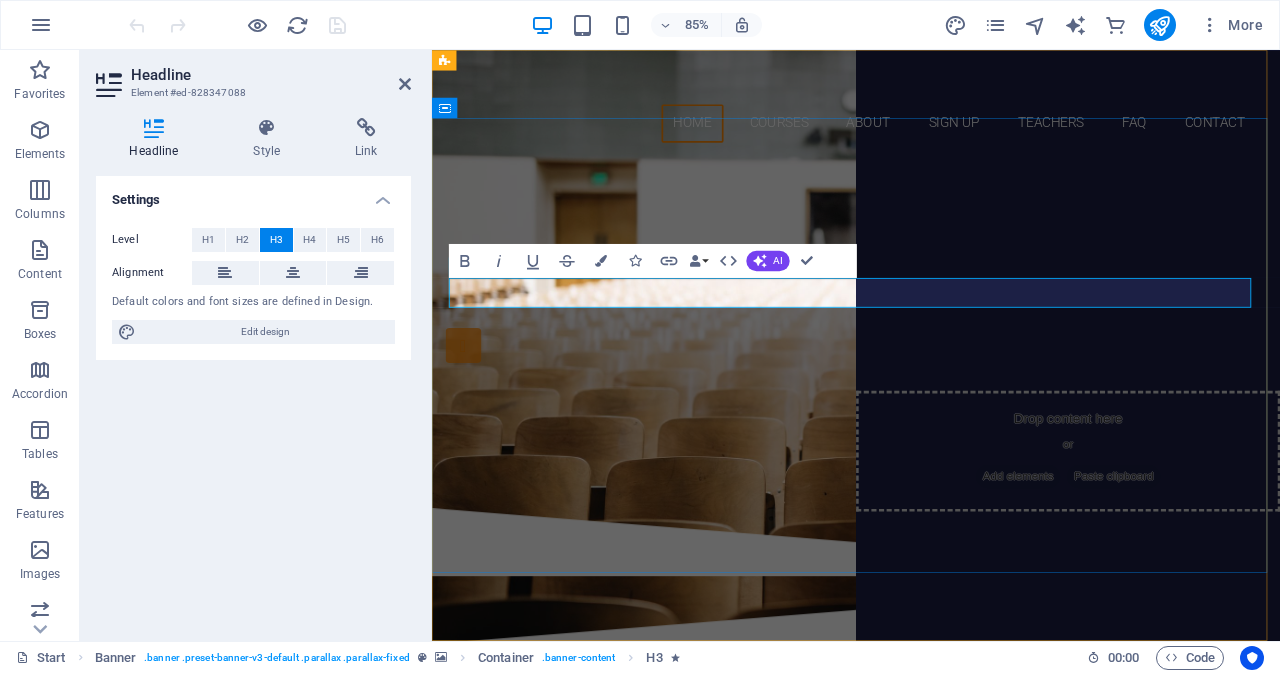 click on "Are you ready to learn new languages?" at bounding box center [931, 288] 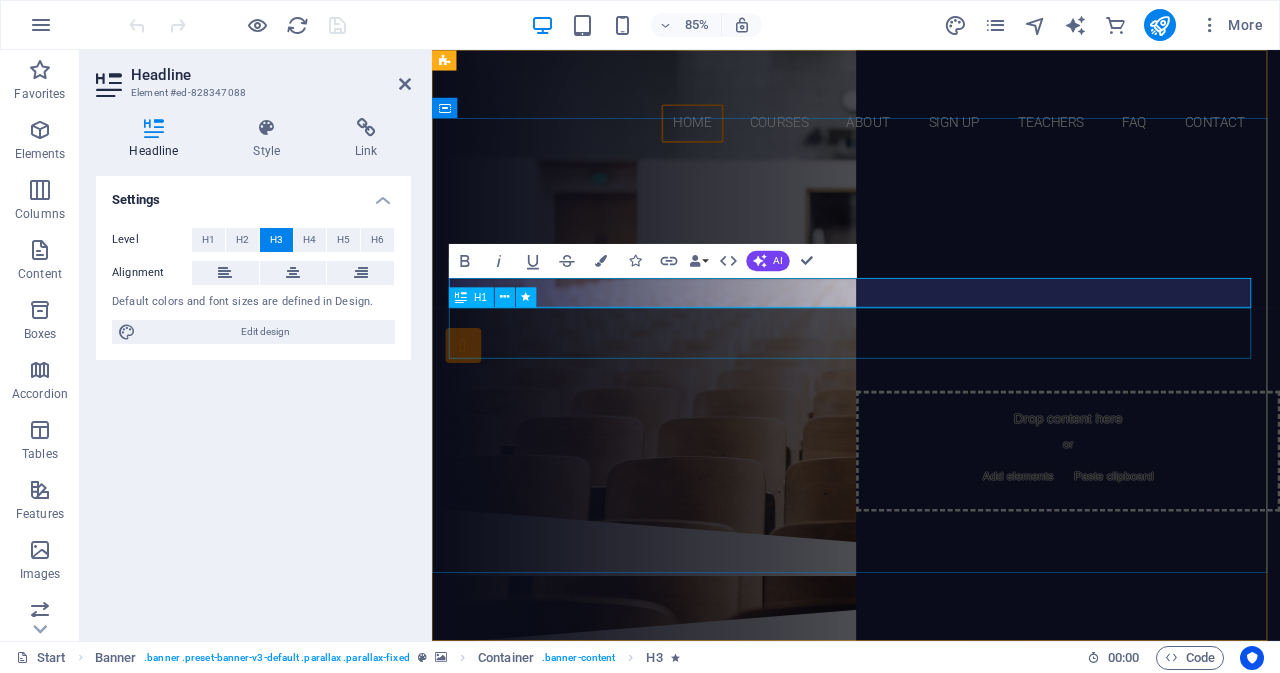 type 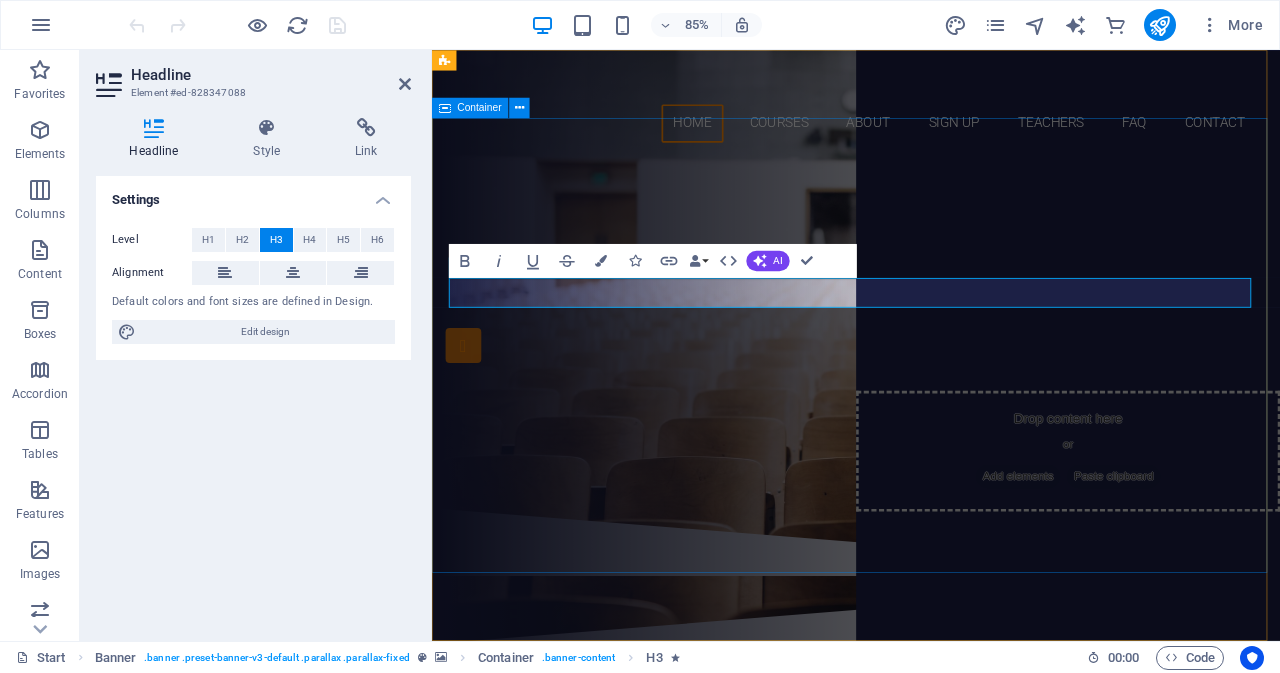 click on "Are you ready to SAVE YOUR MONEY? Join our Language School Our Courses Sign up now" at bounding box center [931, 382] 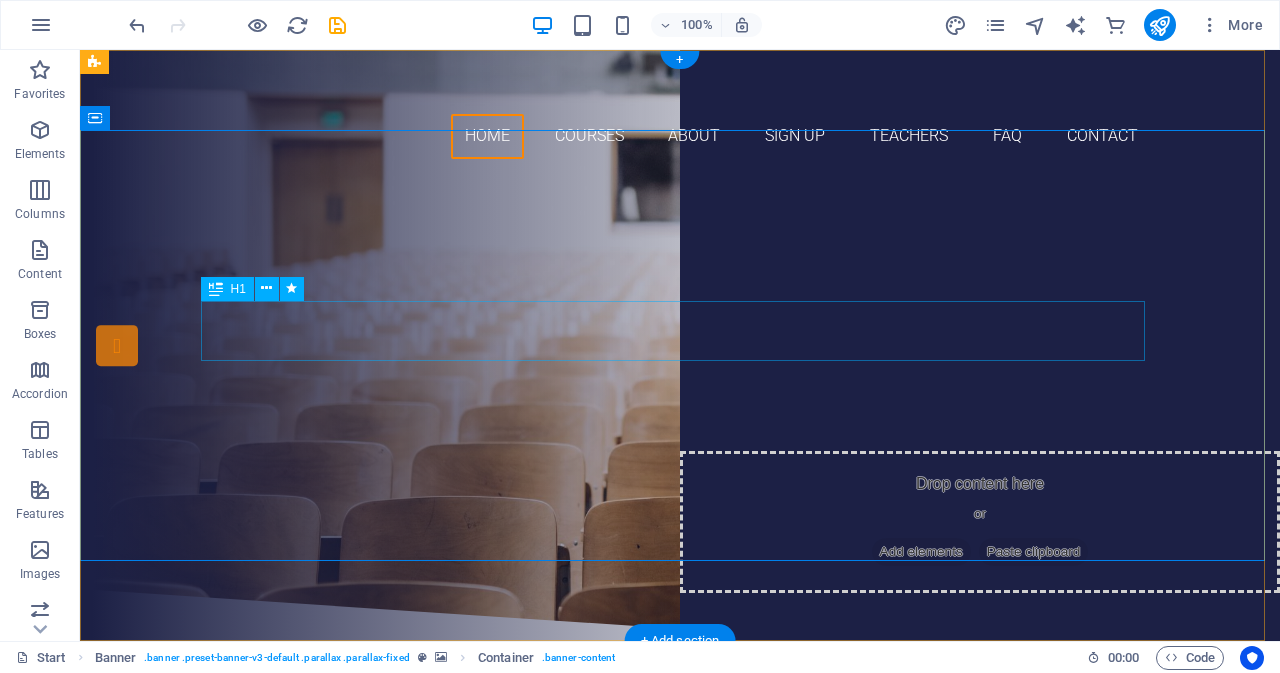 click on "Join our Language School" at bounding box center [680, 336] 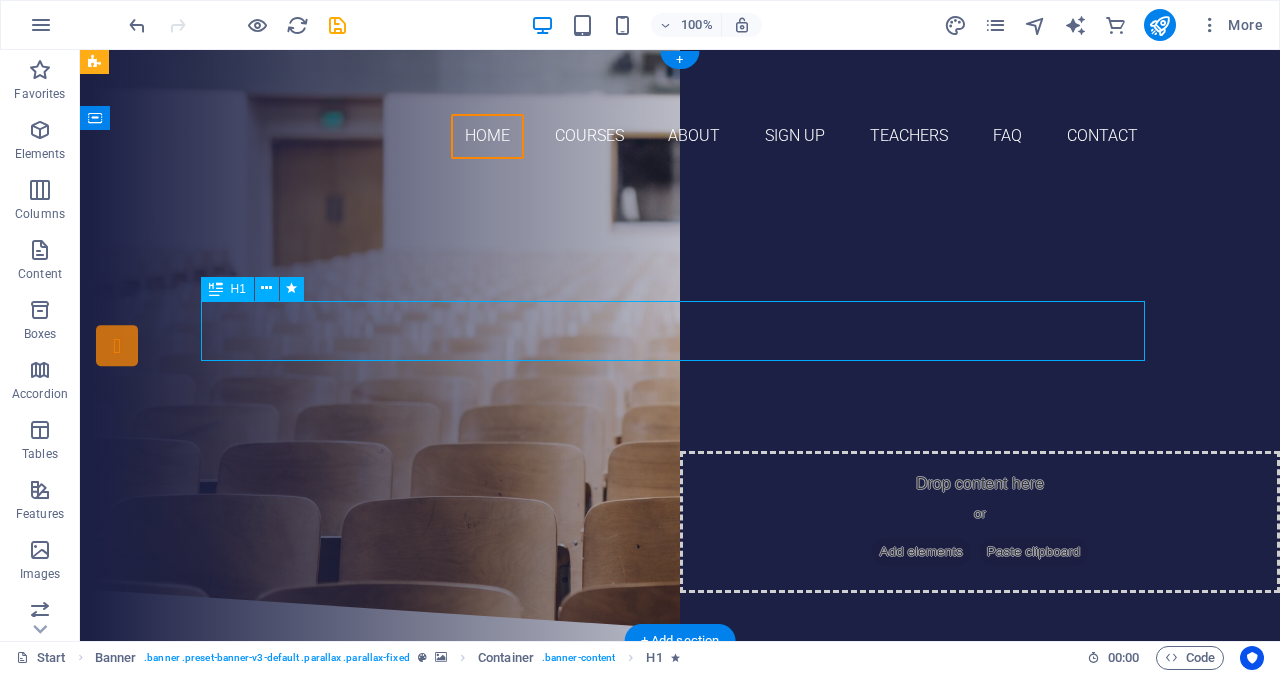 click on "Join our Language School" at bounding box center (680, 336) 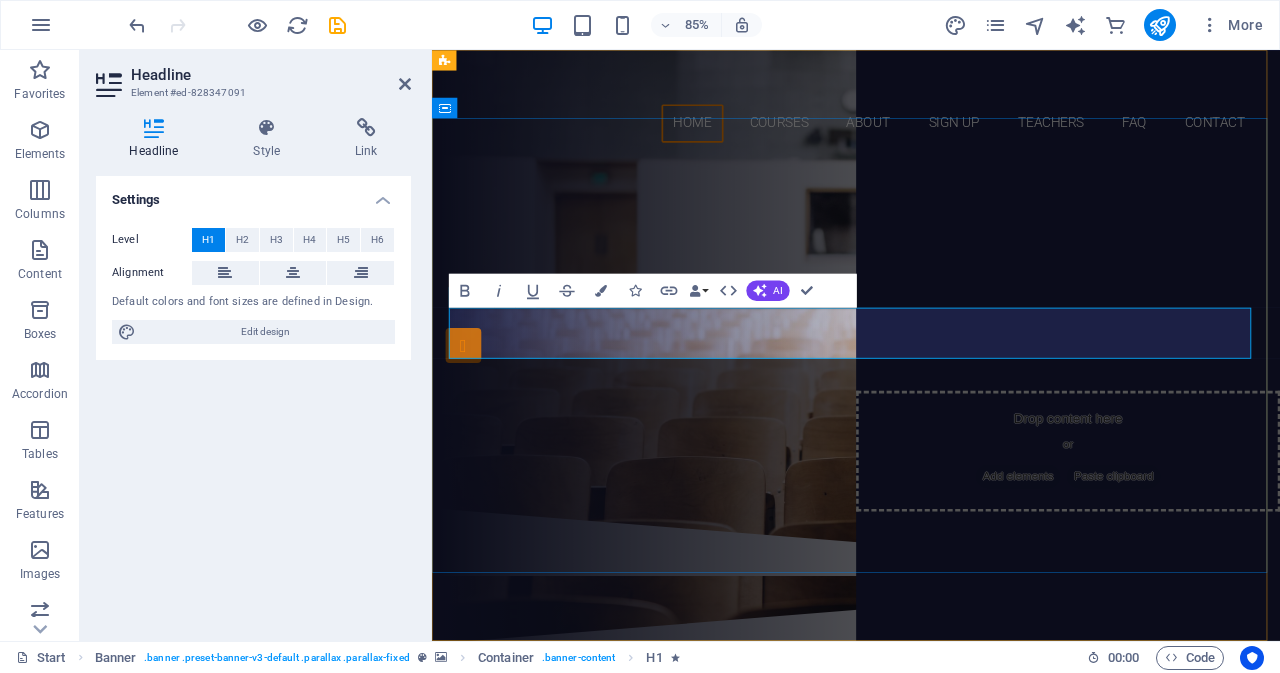 click on "Join our Language School" at bounding box center (931, 335) 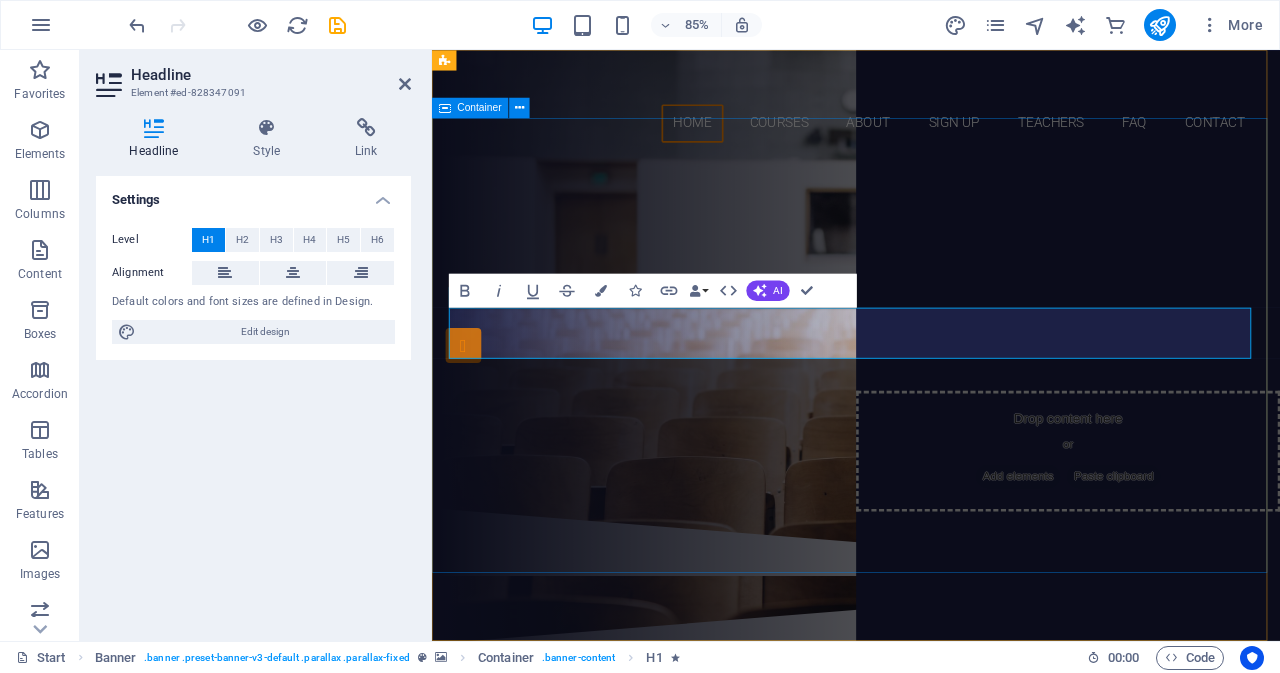 click on "Are you ready to SAVE YOUR MONEY? Join our pte tRAINING FREE Our Courses Sign up now" at bounding box center (931, 382) 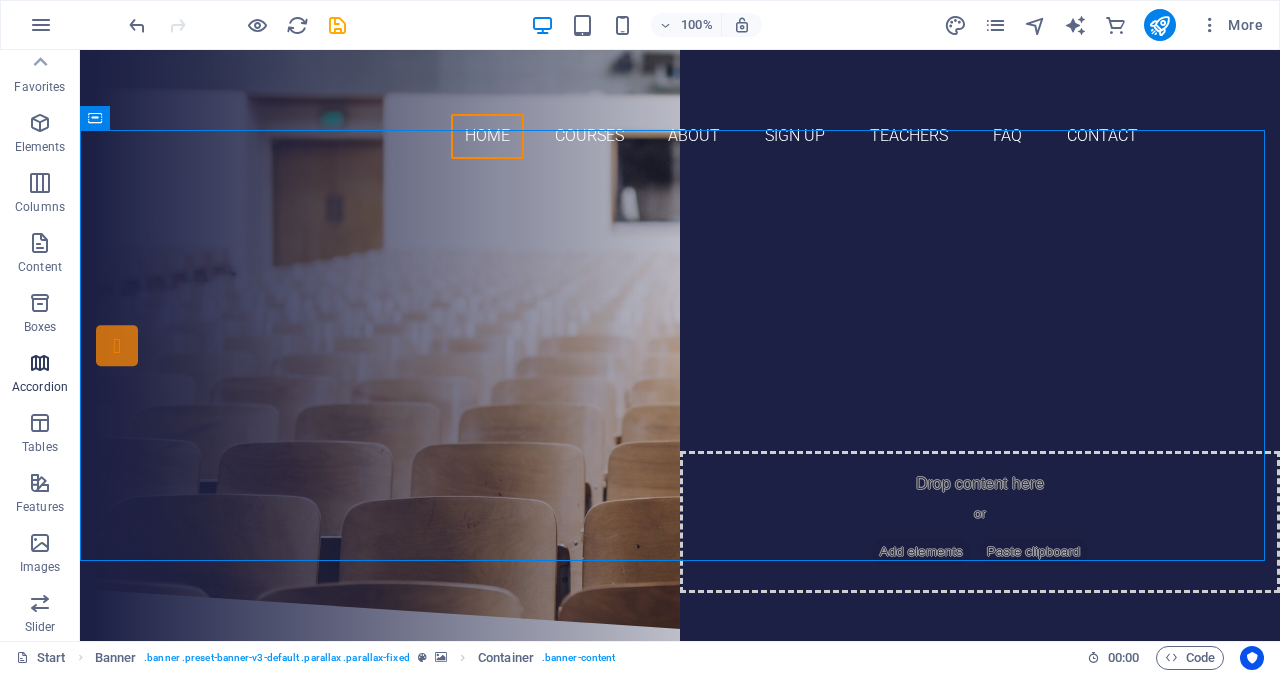 scroll, scrollTop: 0, scrollLeft: 0, axis: both 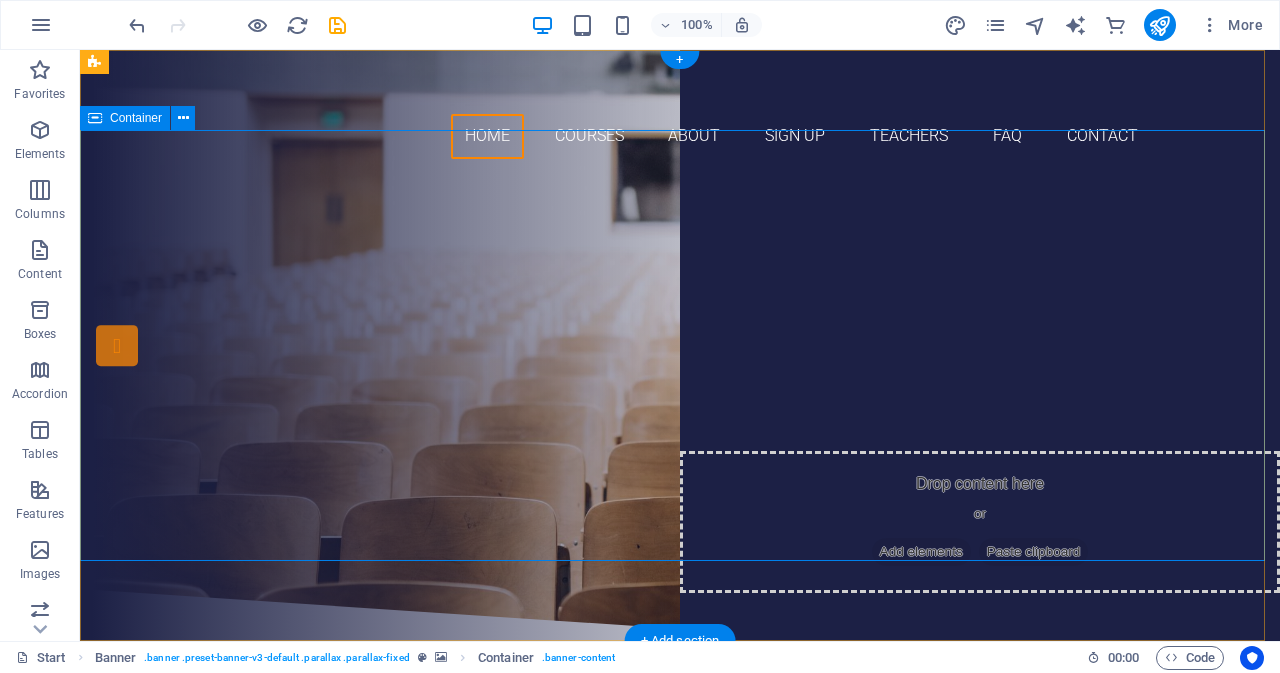 click on "Are you ready to SAVE YOUR MONEY? Join our pte tRAINING FREE Our Courses Sign up now" at bounding box center (680, 382) 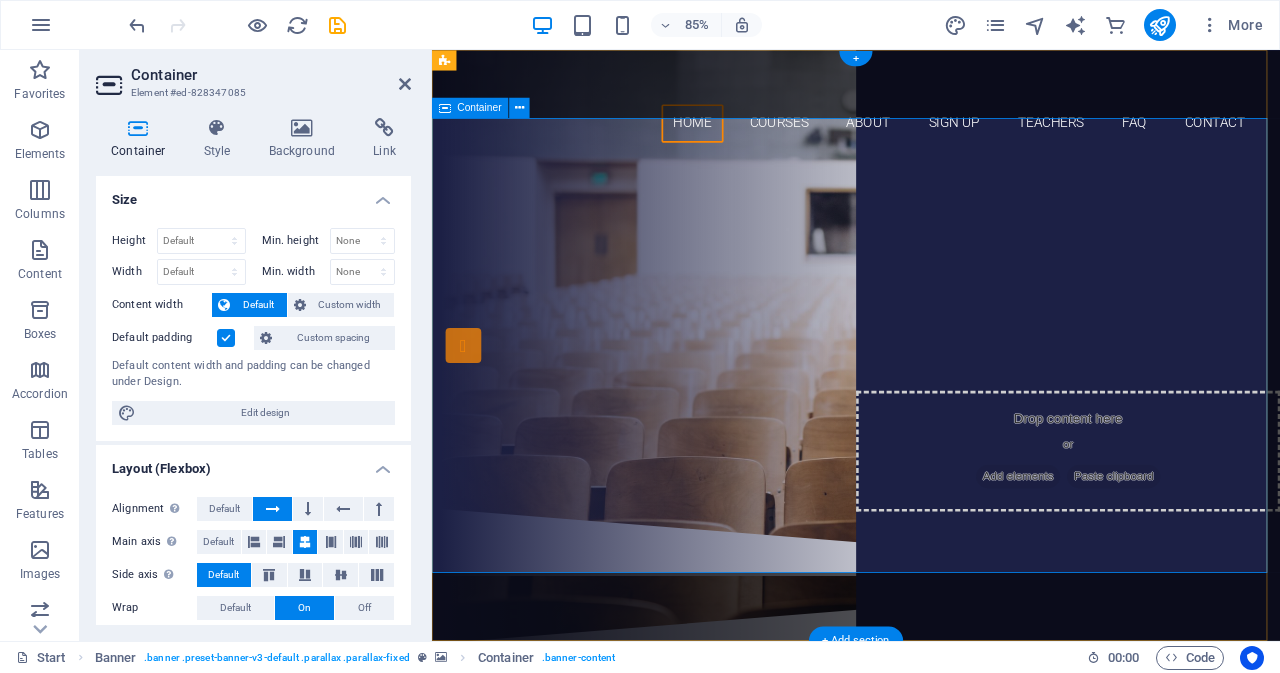 click on "Are you ready to SAVE YOUR MONEY? Join our pte tRAINING FREE Our Courses Sign up now" at bounding box center (931, 382) 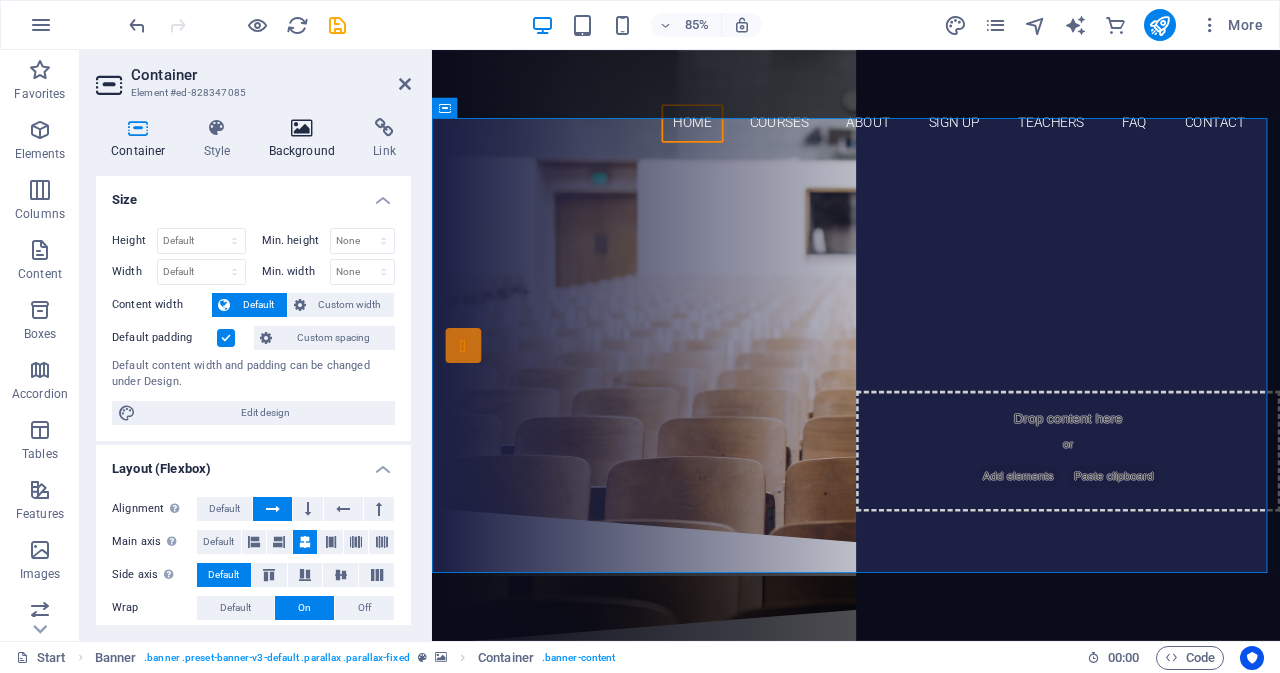 click on "Background" at bounding box center [306, 139] 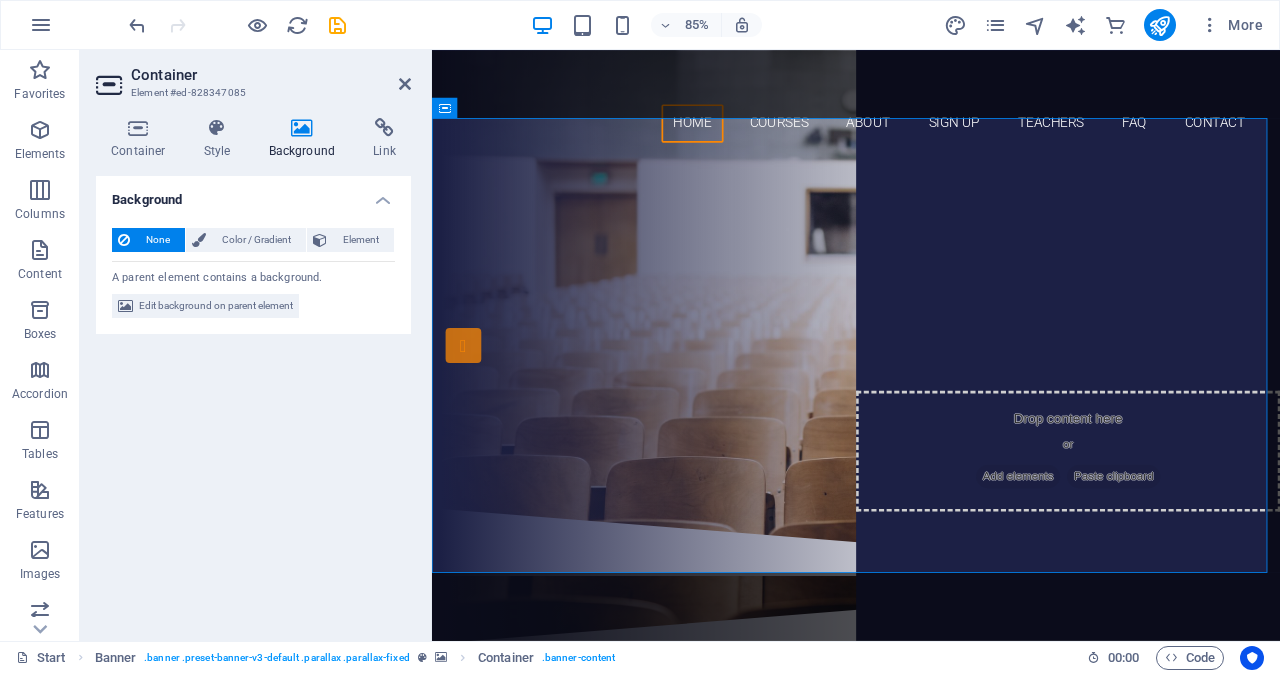 click on "Background" at bounding box center [306, 139] 